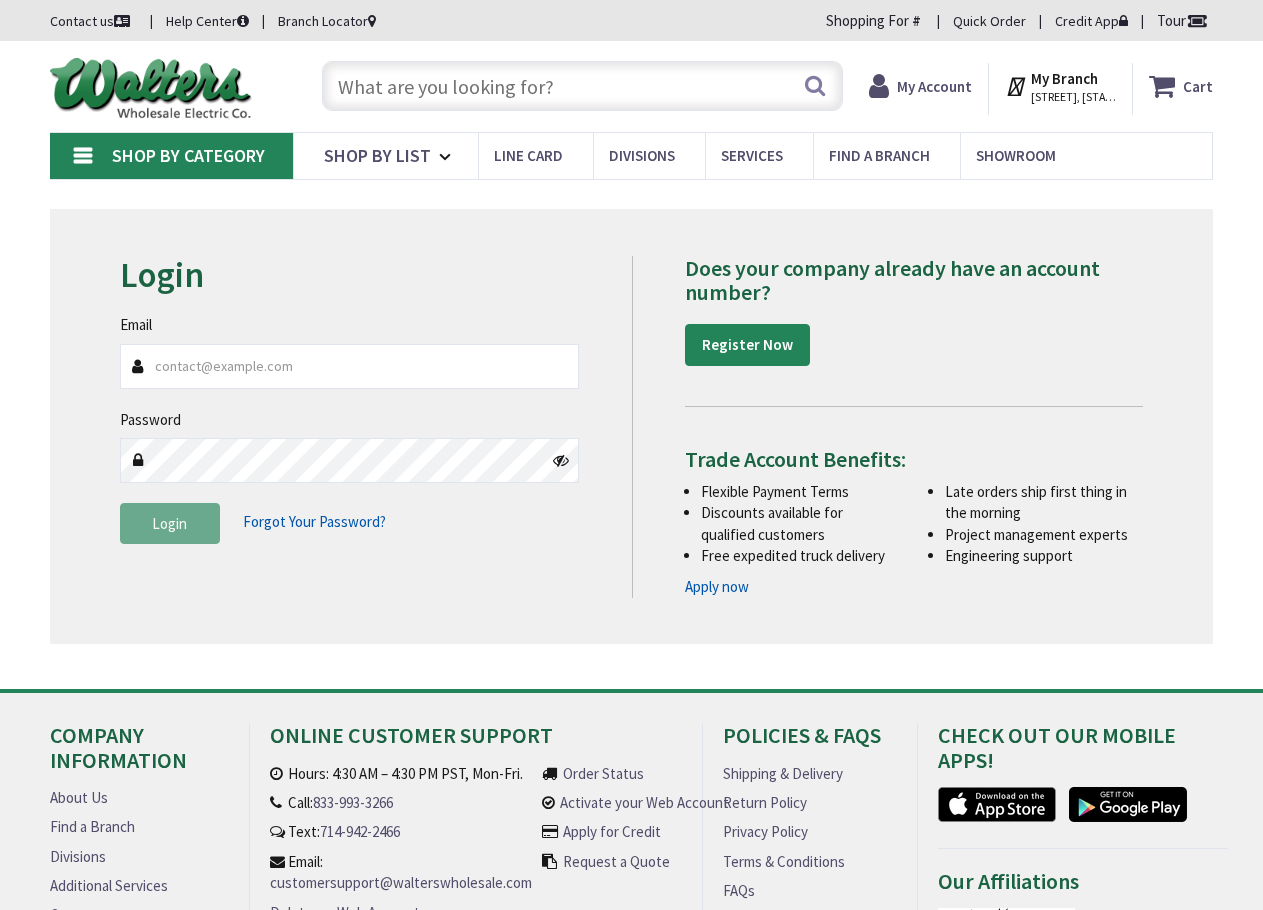 scroll, scrollTop: 0, scrollLeft: 0, axis: both 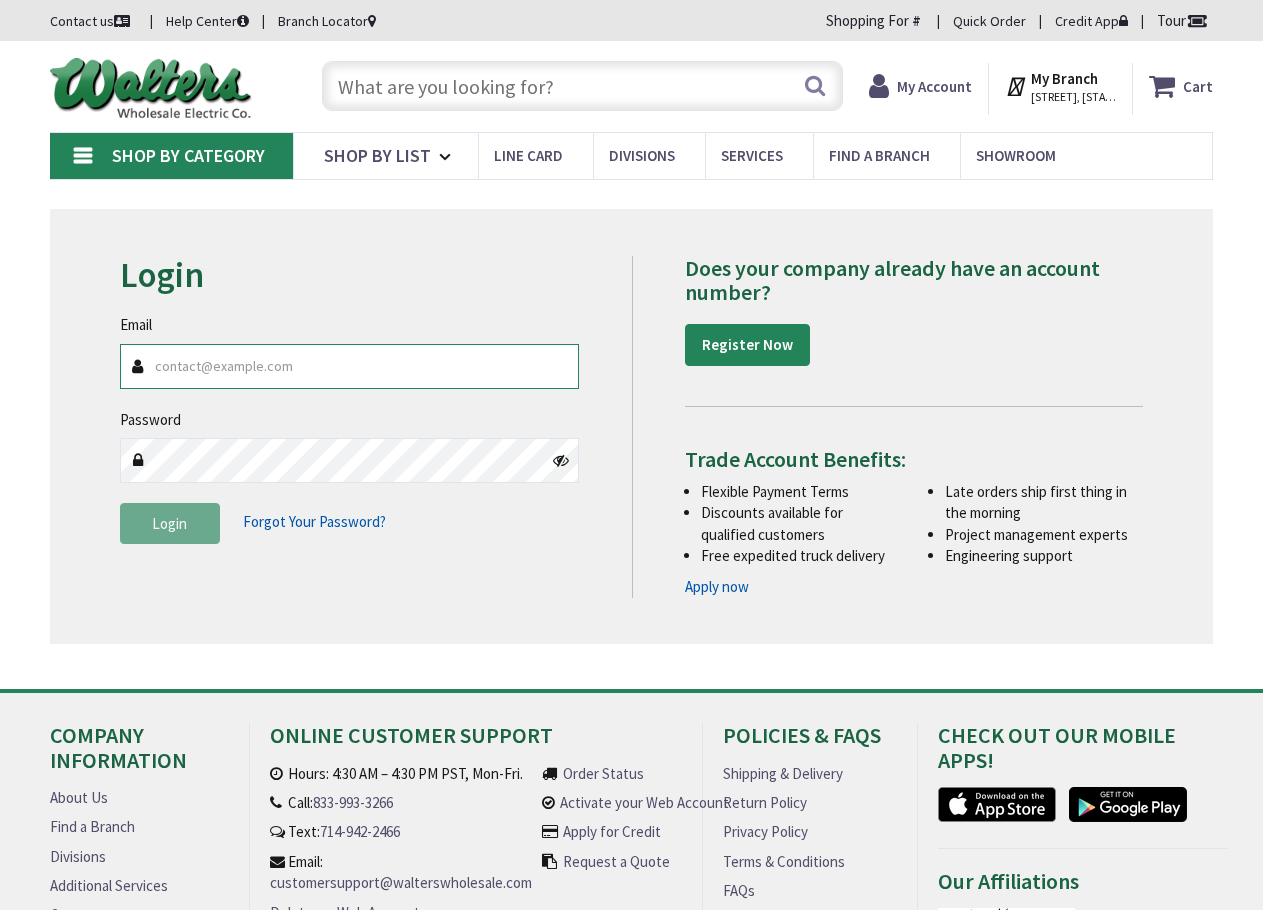 click on "Email" at bounding box center (349, 366) 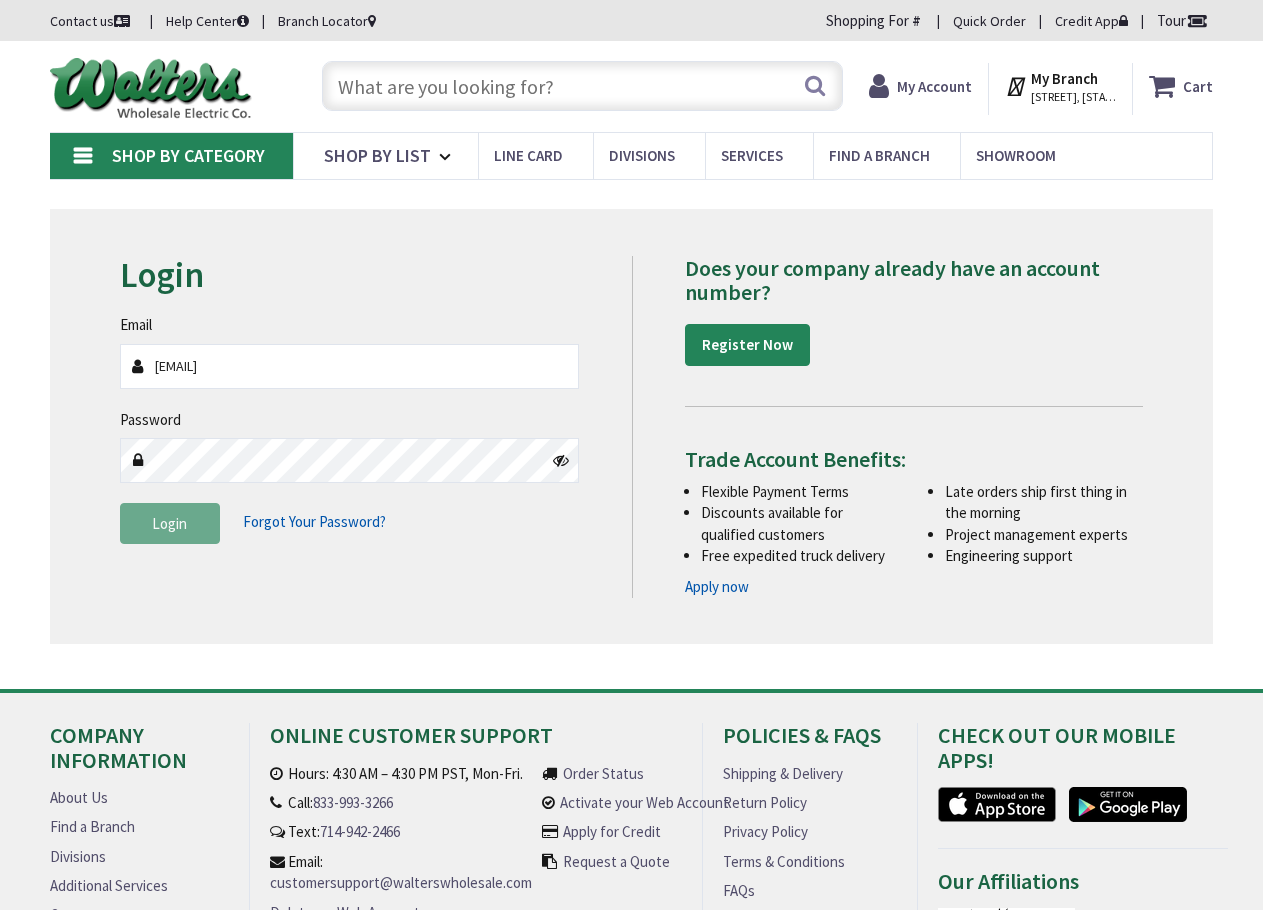 click on "Password" at bounding box center (349, 446) 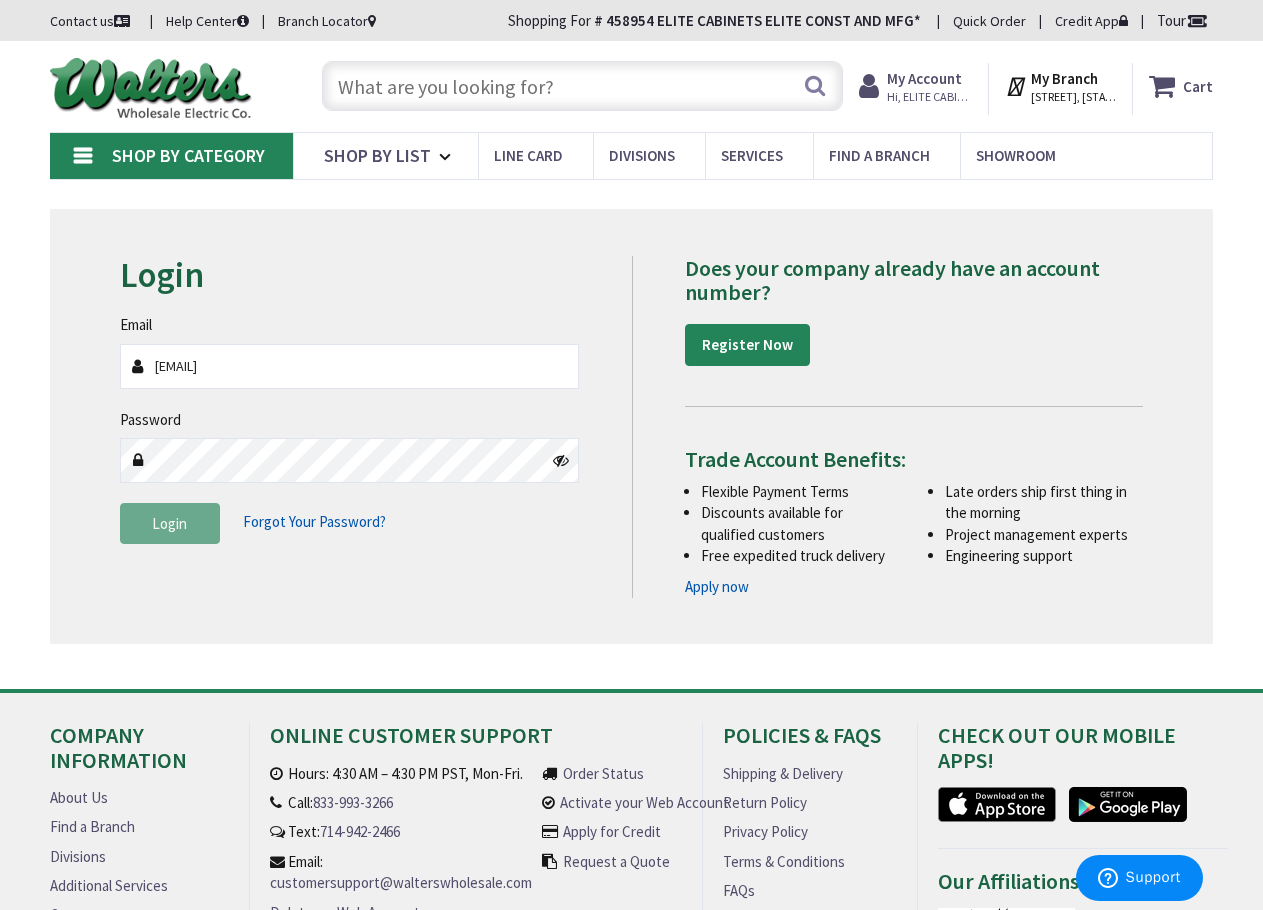 click on "Does your company already have an account number?
Register Now
Trade Account Benefits:
Flexible Payment Terms
Discounts available for qualified customers
Free expedited truck delivery
Late orders ship first thing in the morning
Project management experts
Engineering support
Apply now" at bounding box center (895, 427) 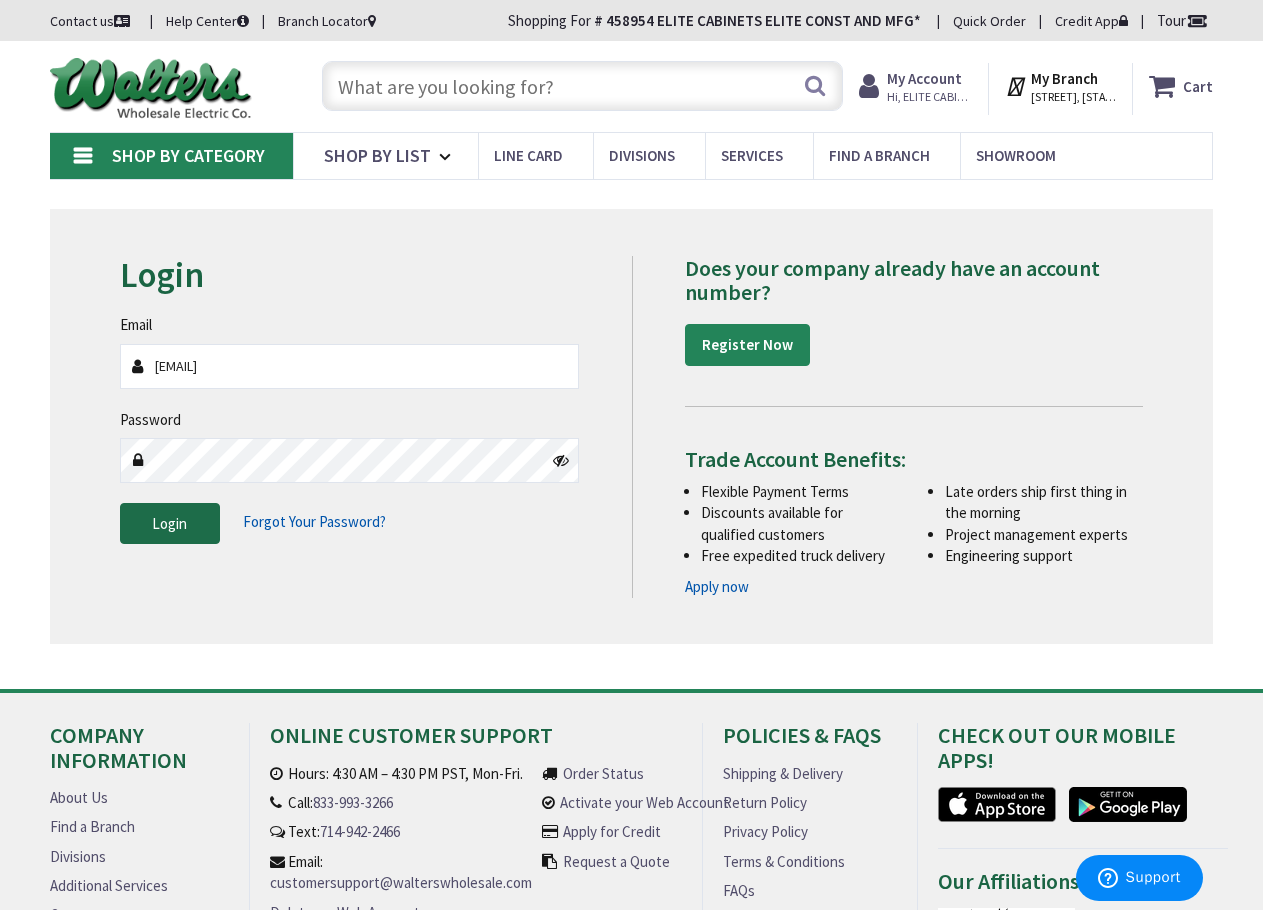 click on "Login" at bounding box center [169, 523] 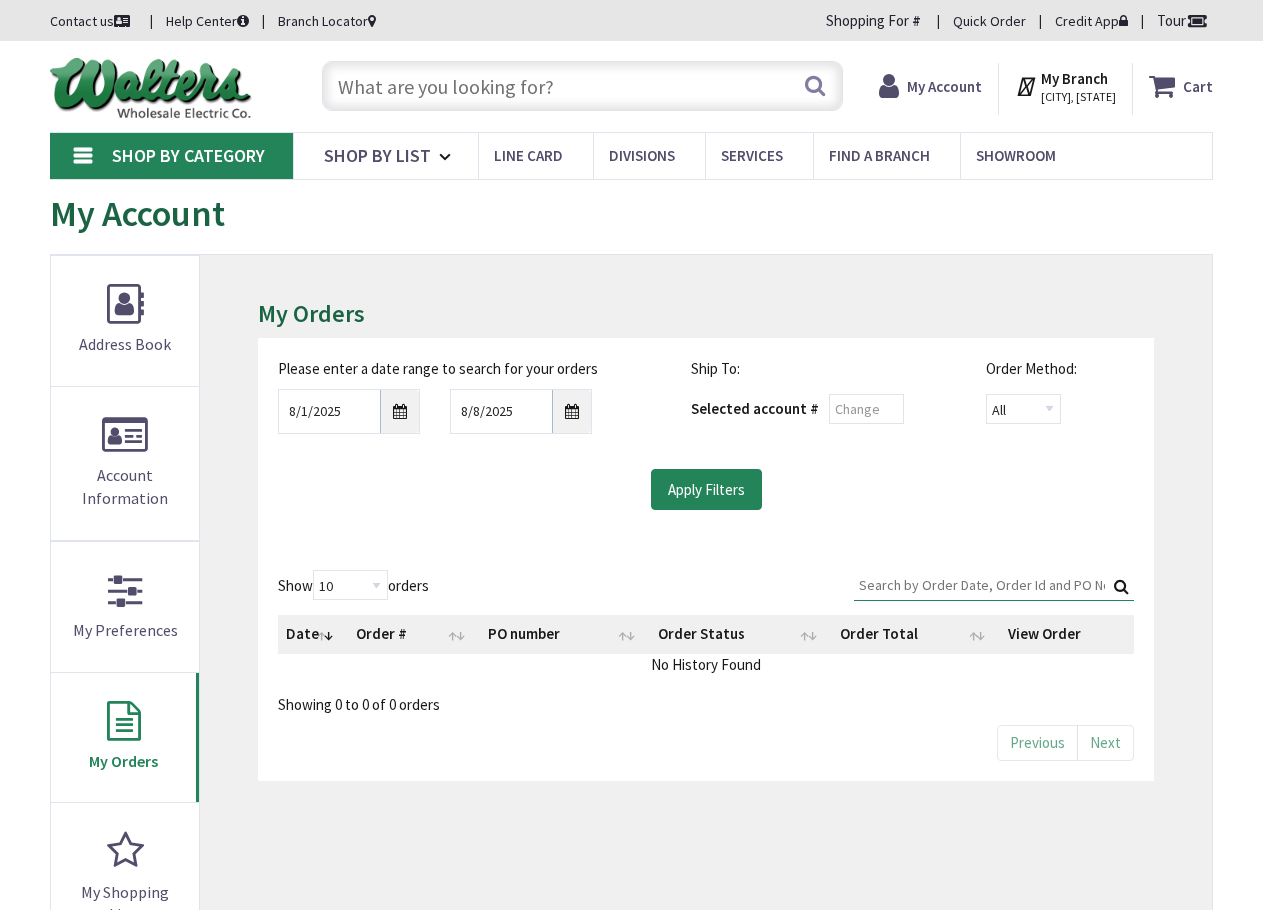 scroll, scrollTop: 0, scrollLeft: 0, axis: both 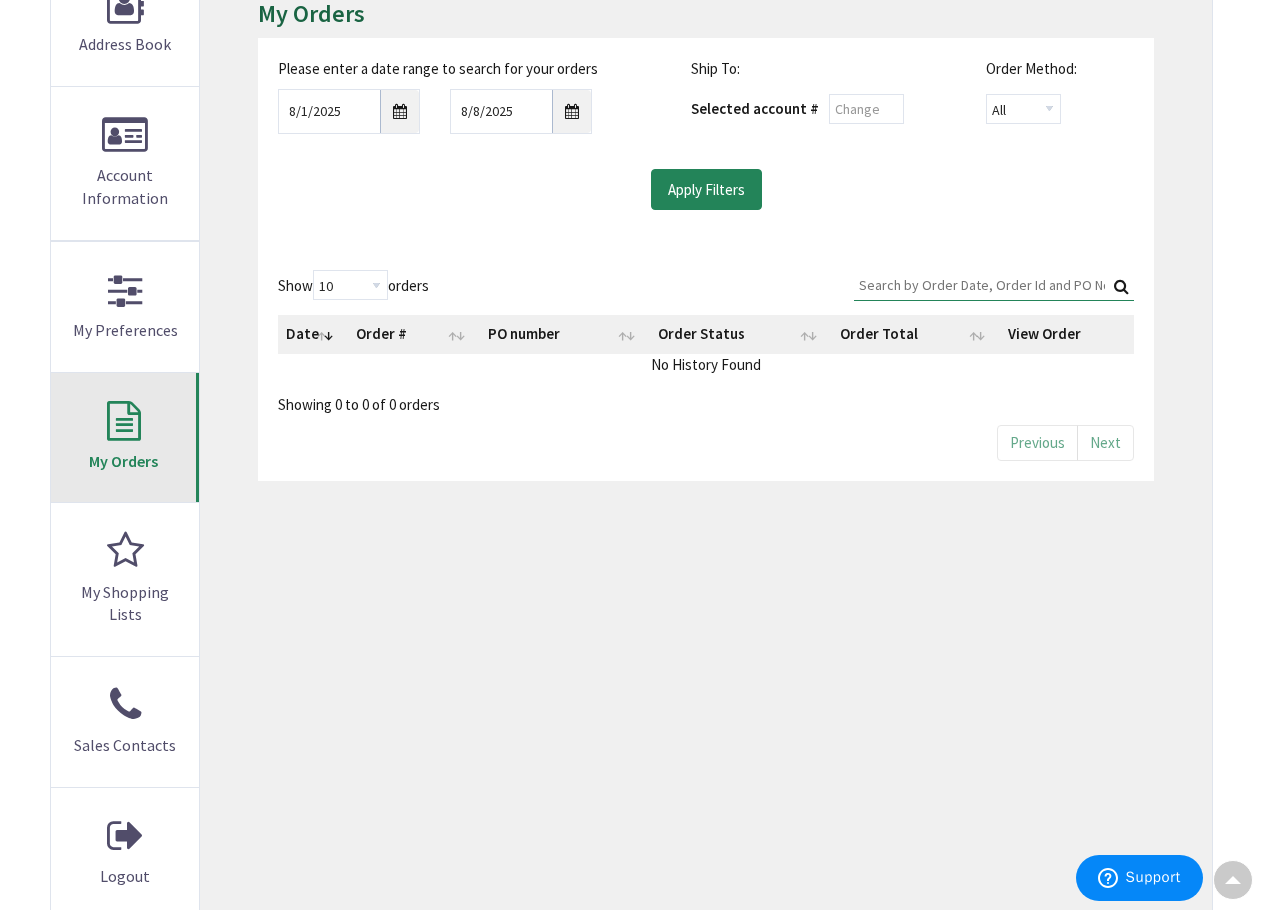 click on "My Orders" at bounding box center [125, 438] 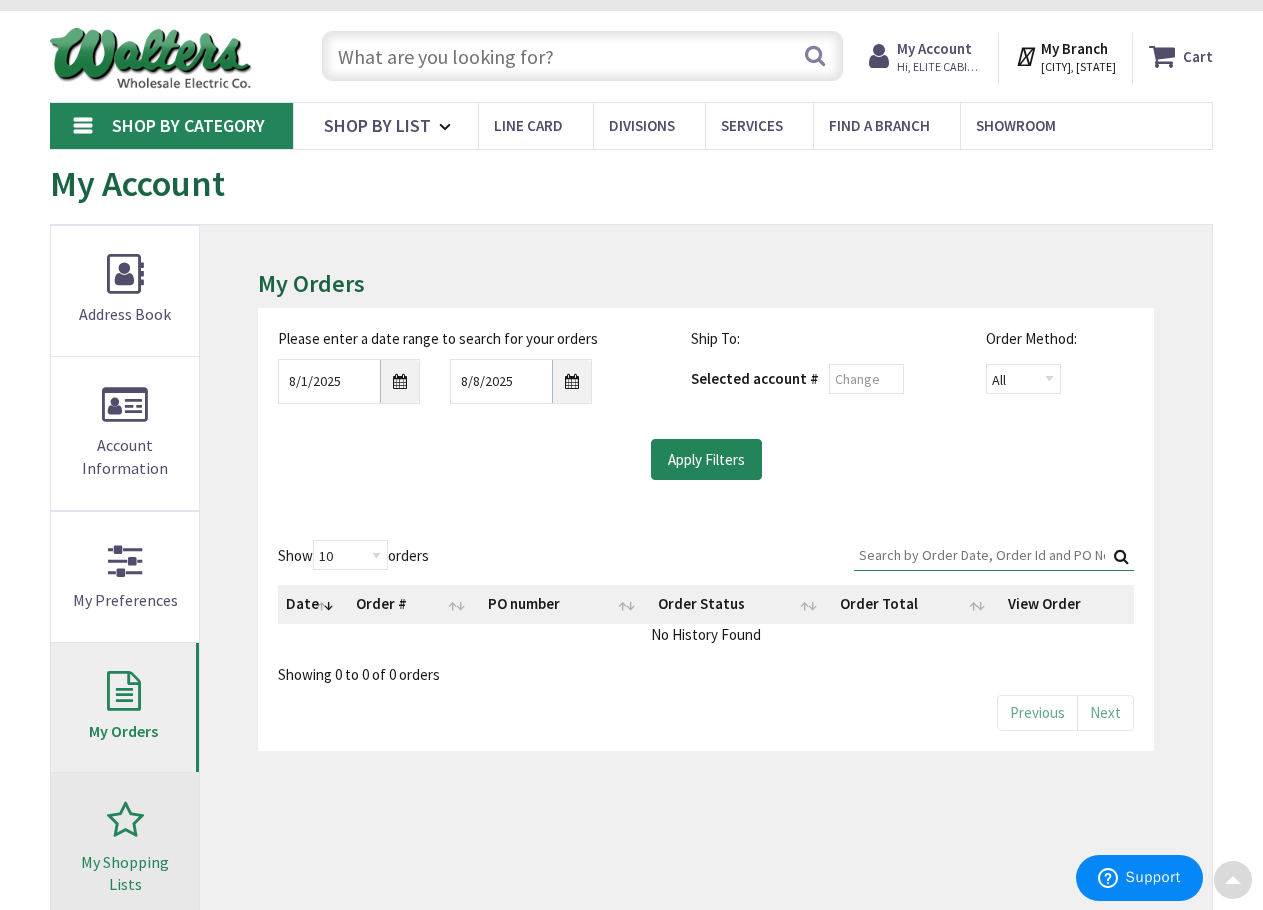 scroll, scrollTop: 0, scrollLeft: 0, axis: both 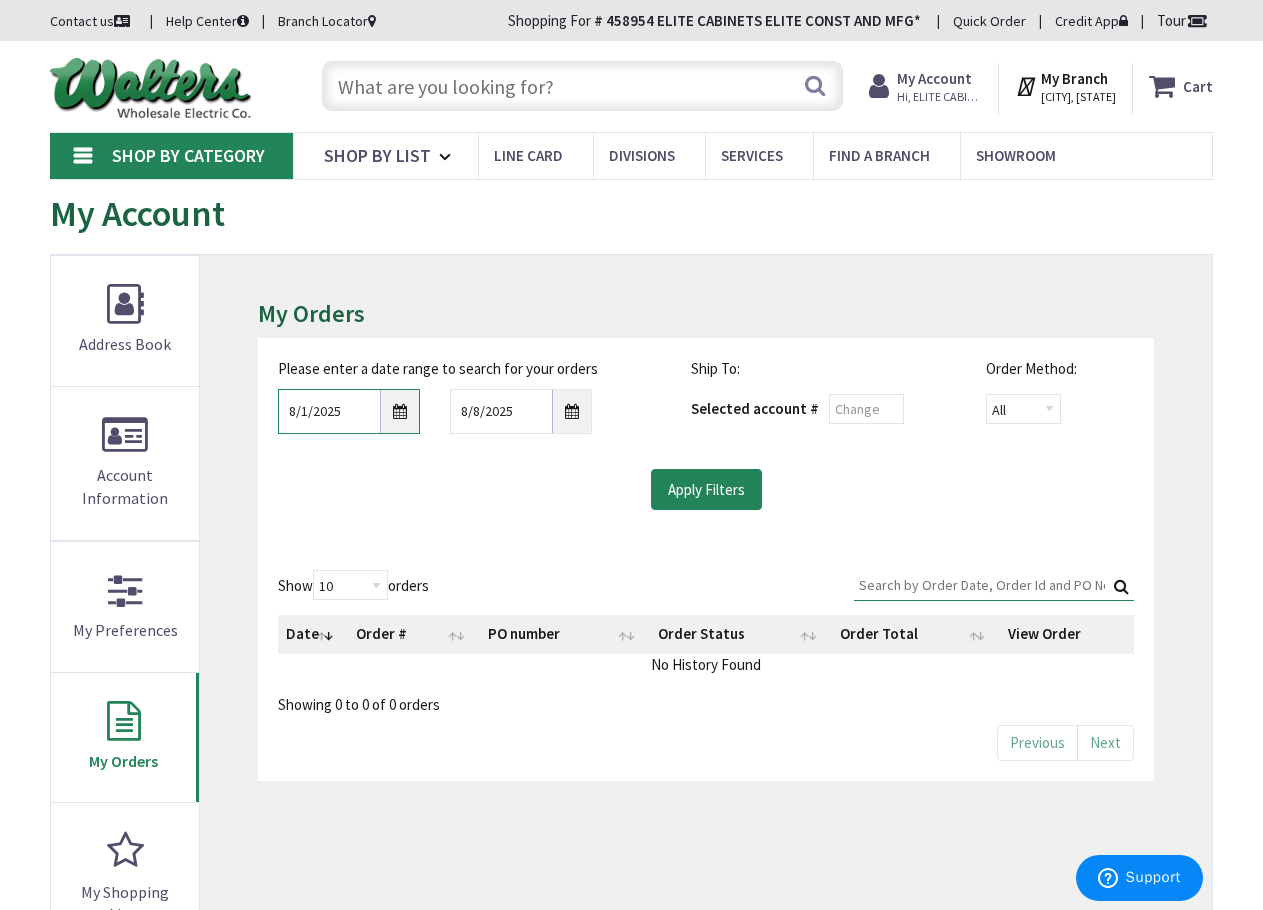 click on "8/1/2025" at bounding box center (349, 411) 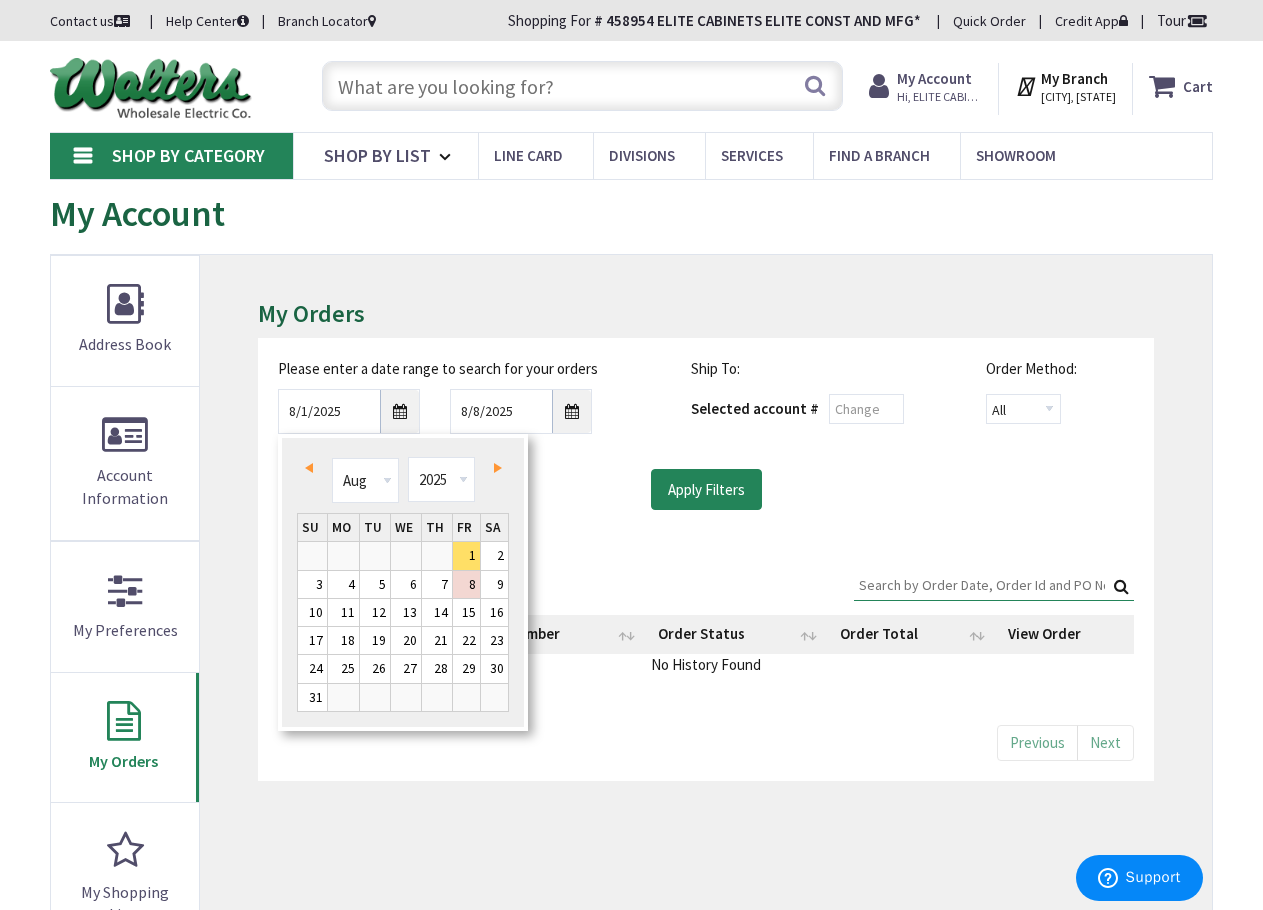 click on "Prev" at bounding box center [309, 468] 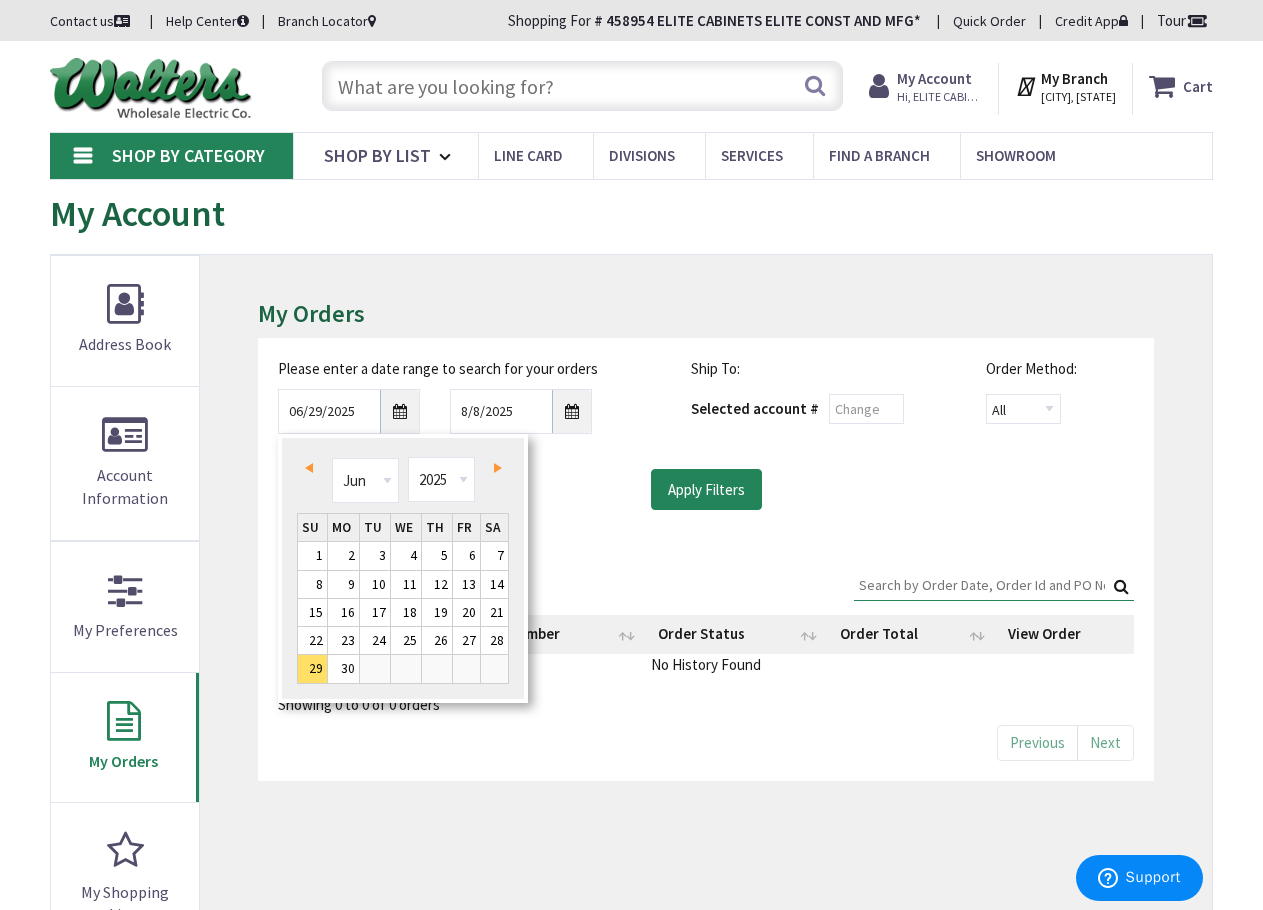 click on "Prev" at bounding box center (309, 468) 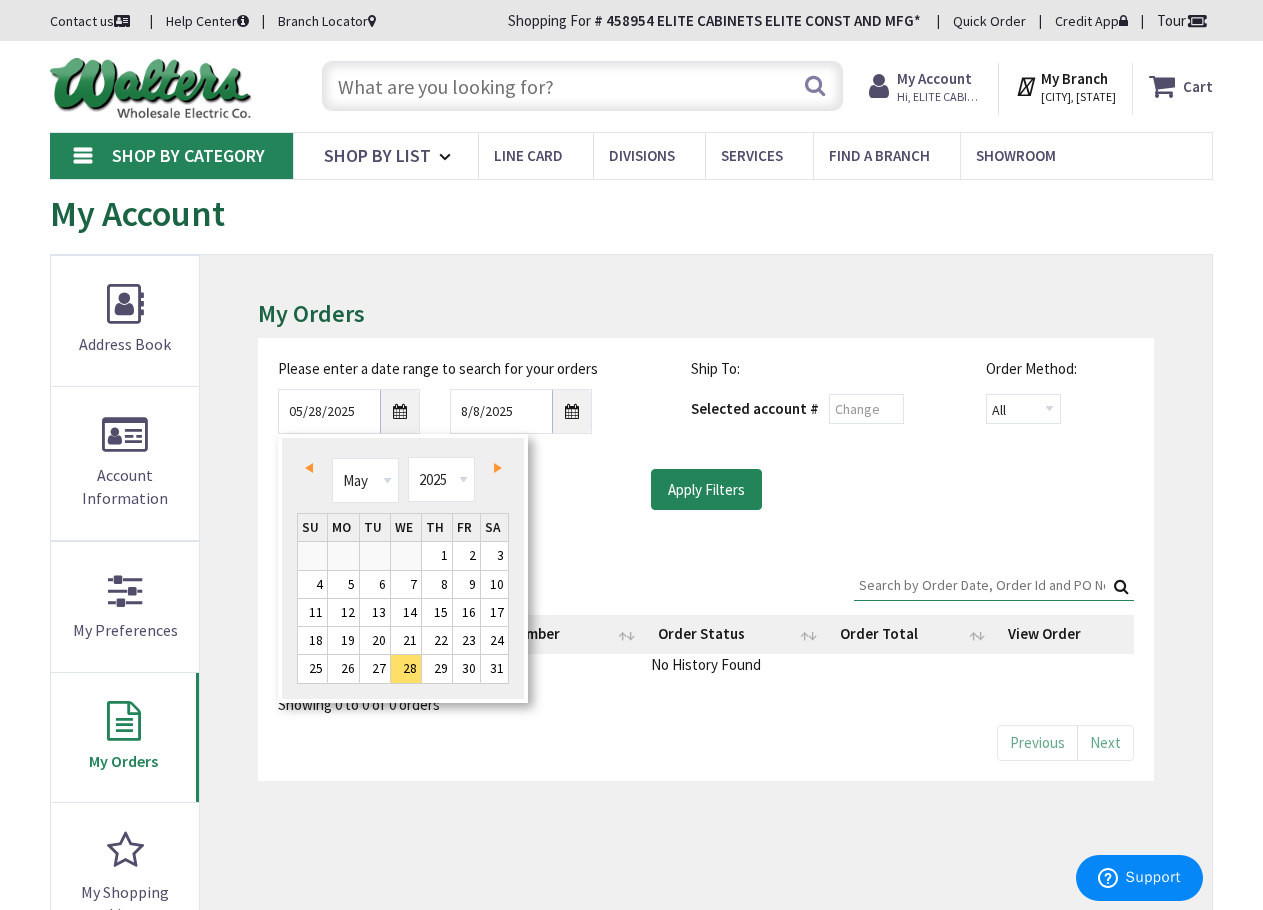 click on "Next" at bounding box center [498, 468] 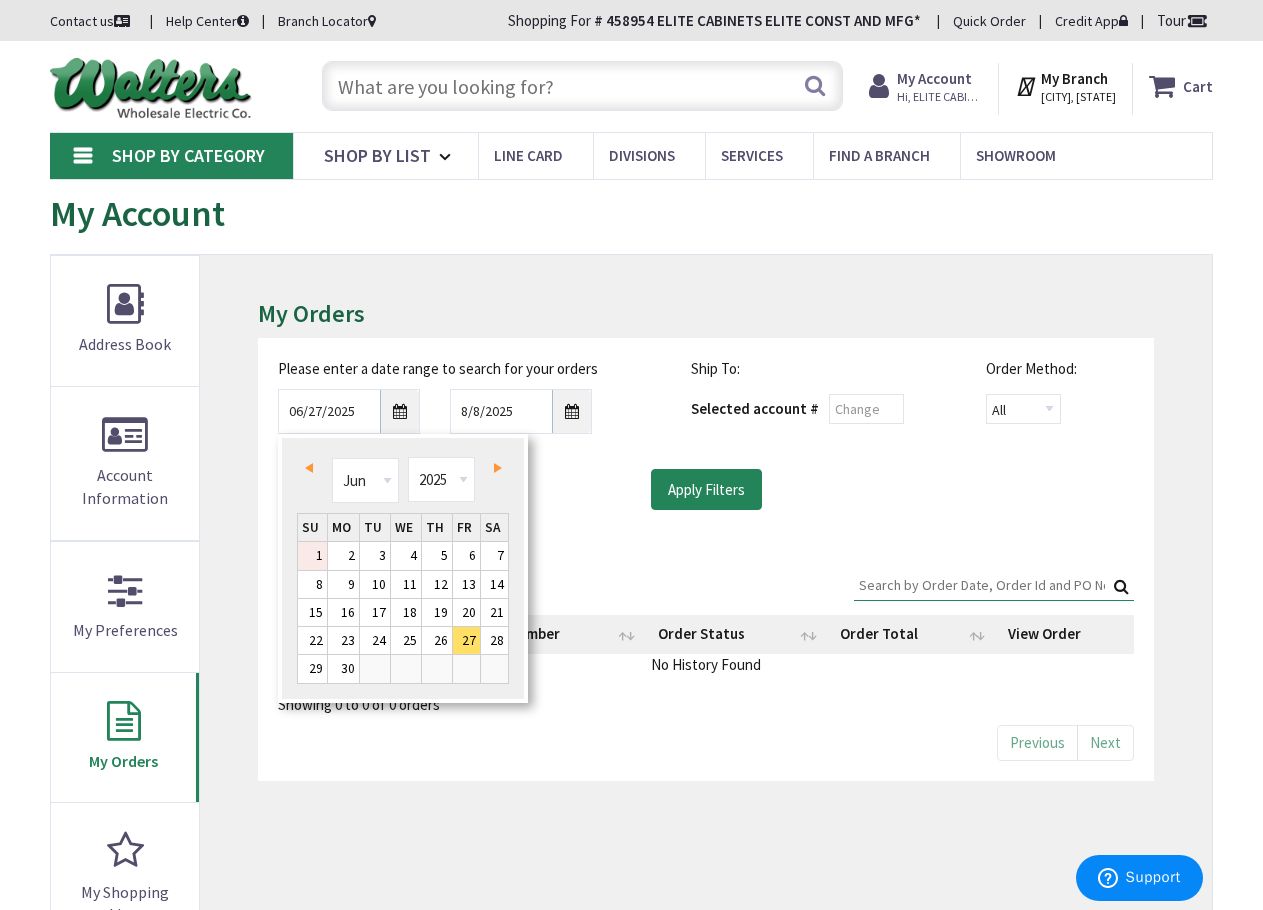 click on "1" at bounding box center (312, 555) 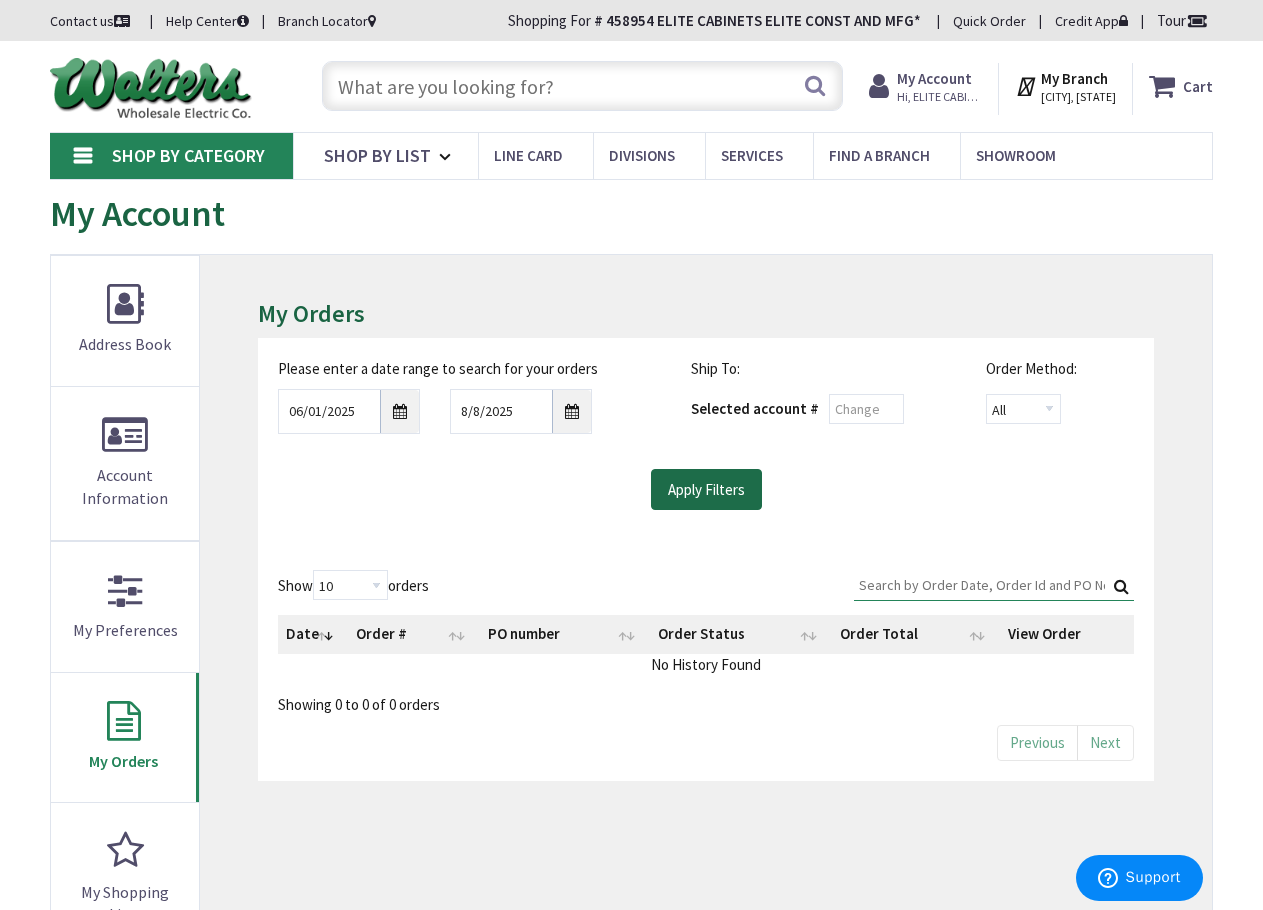 click on "Apply Filters" at bounding box center (706, 490) 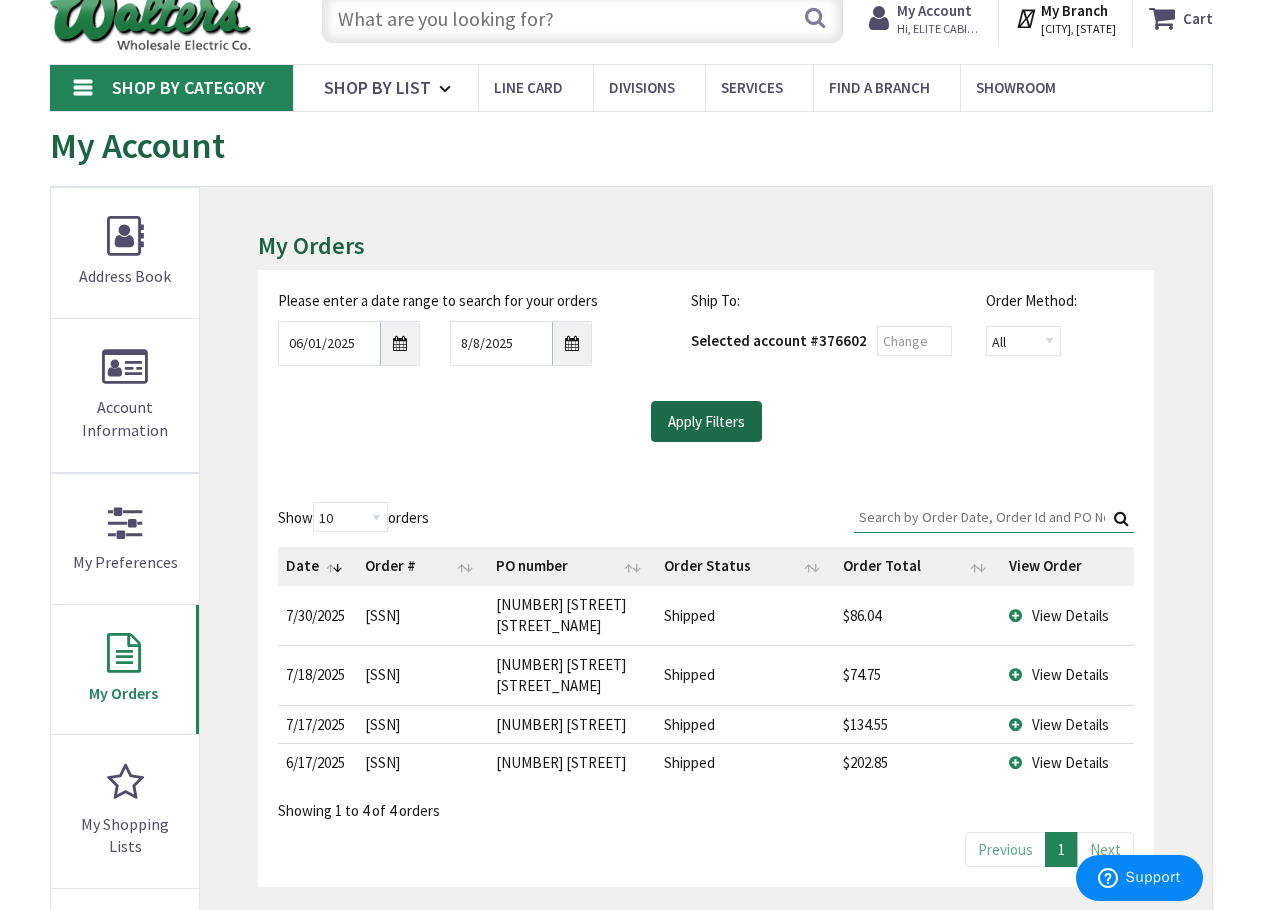 scroll, scrollTop: 100, scrollLeft: 0, axis: vertical 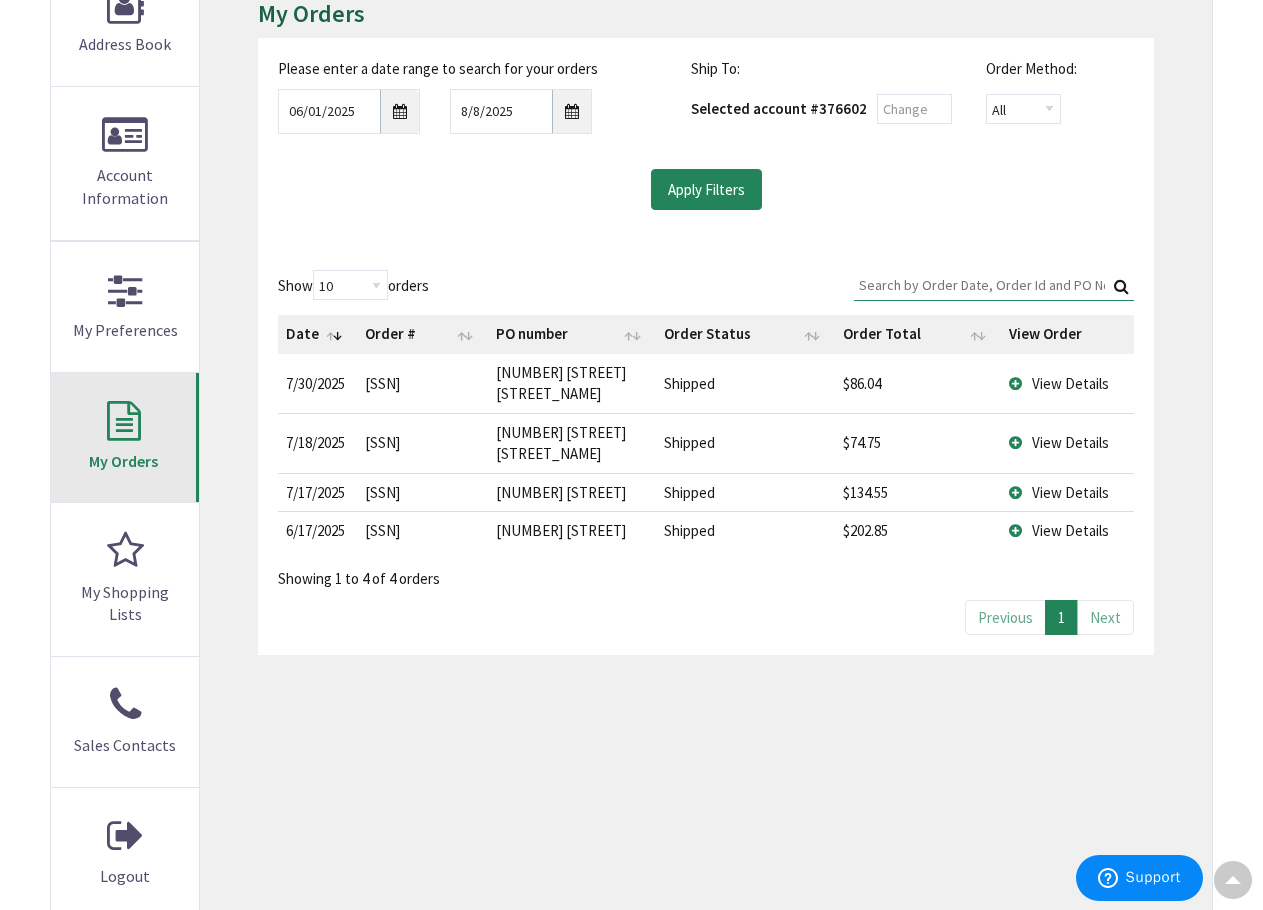 click on "My Orders" at bounding box center [125, 438] 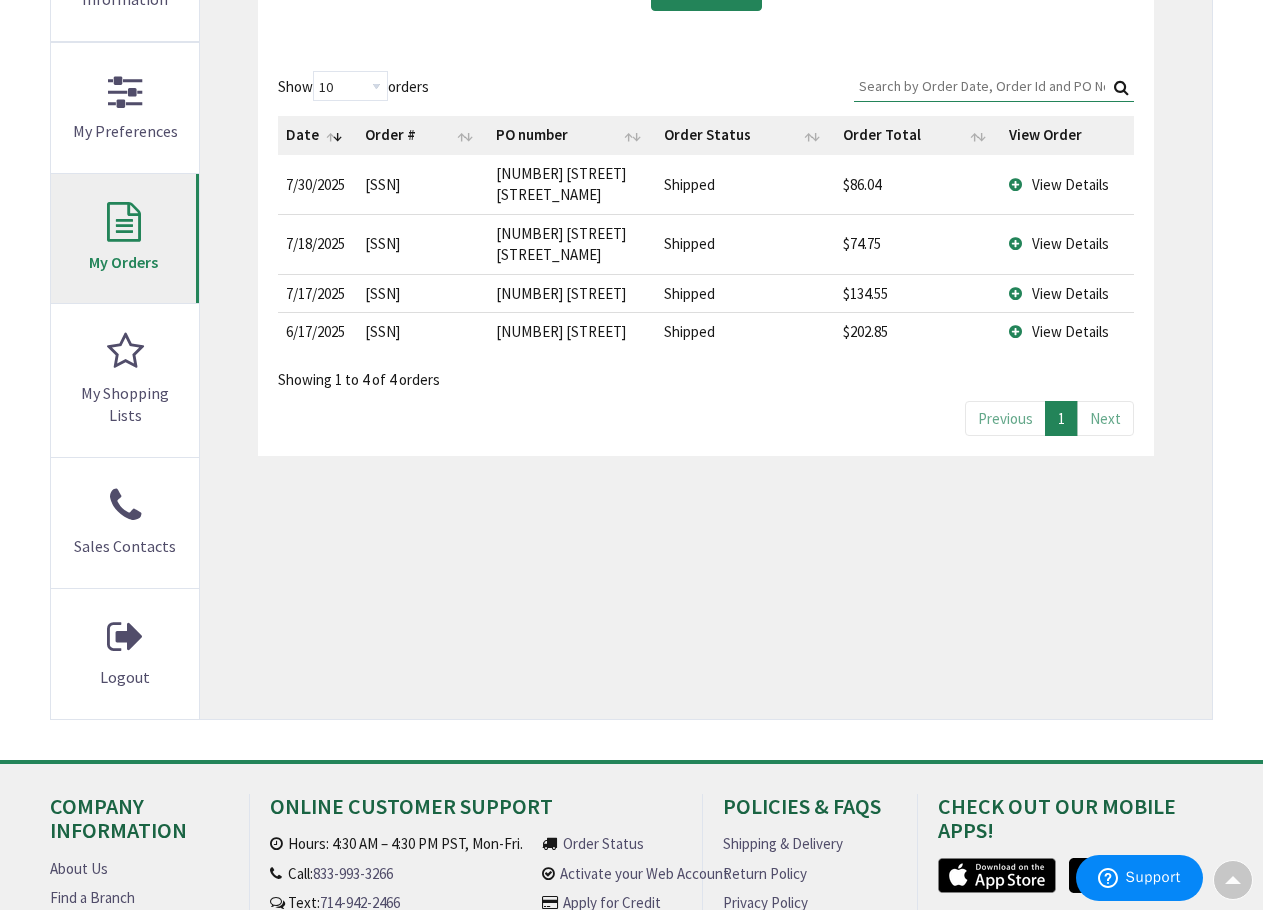 scroll, scrollTop: 500, scrollLeft: 0, axis: vertical 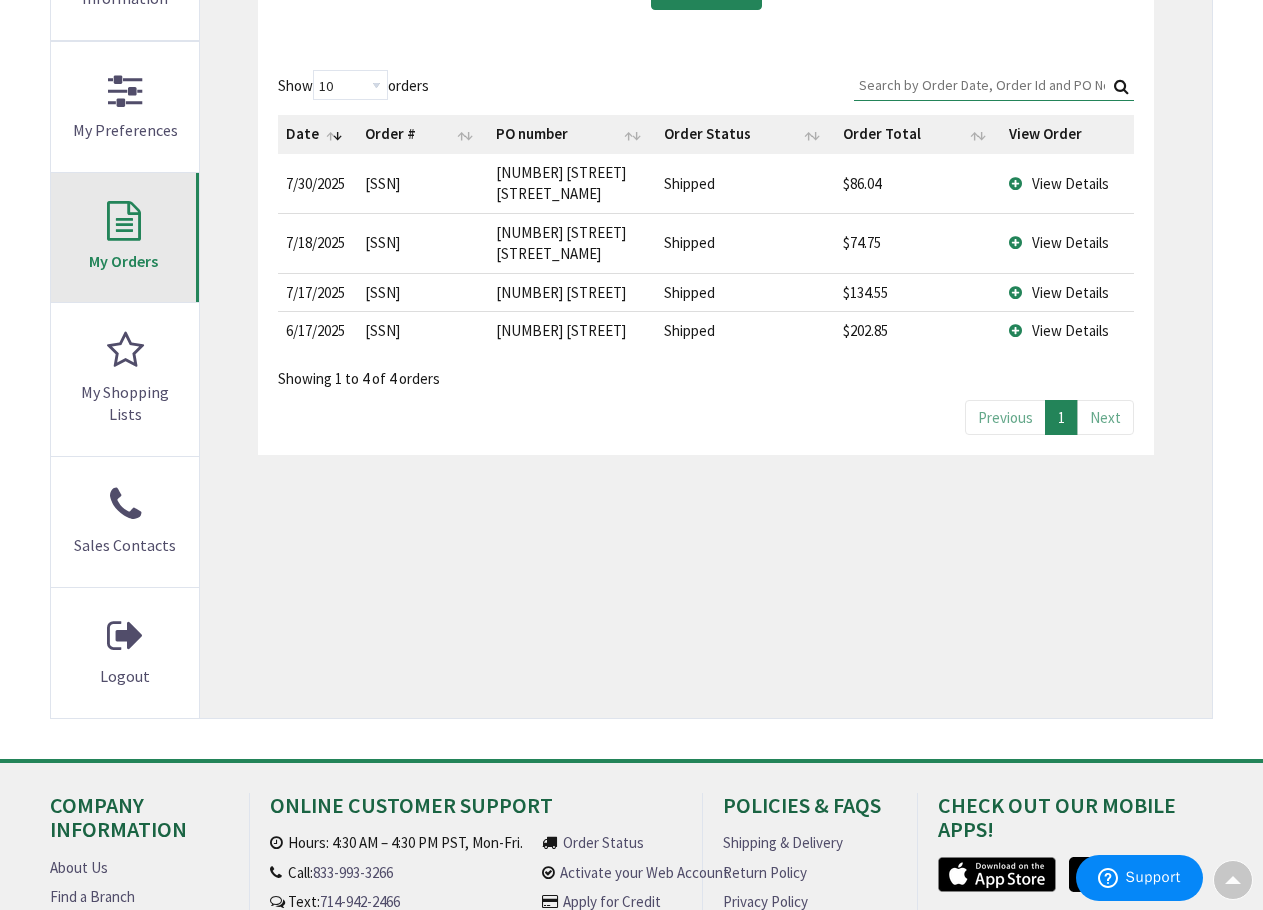 click on "My Orders" at bounding box center [125, 238] 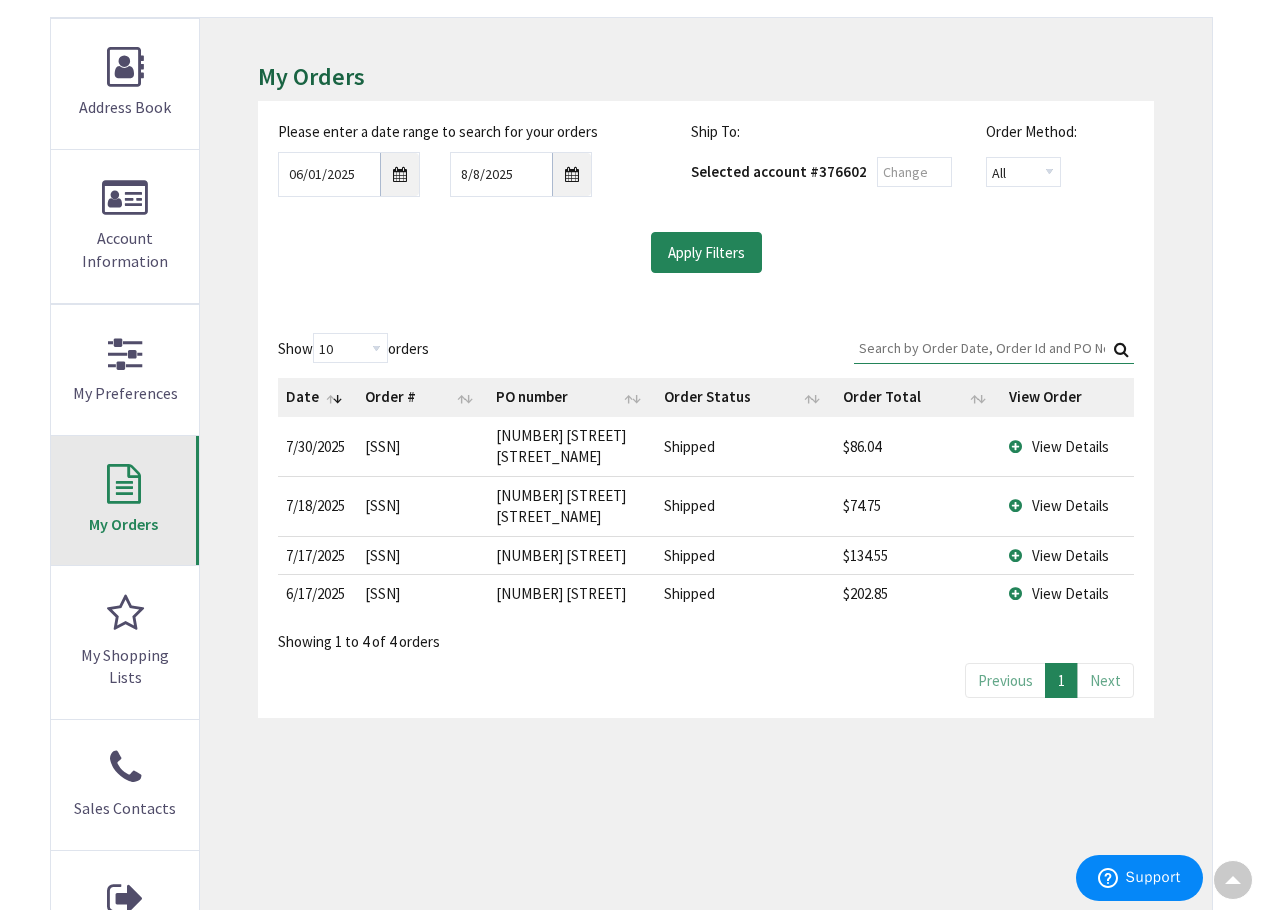 scroll, scrollTop: 100, scrollLeft: 0, axis: vertical 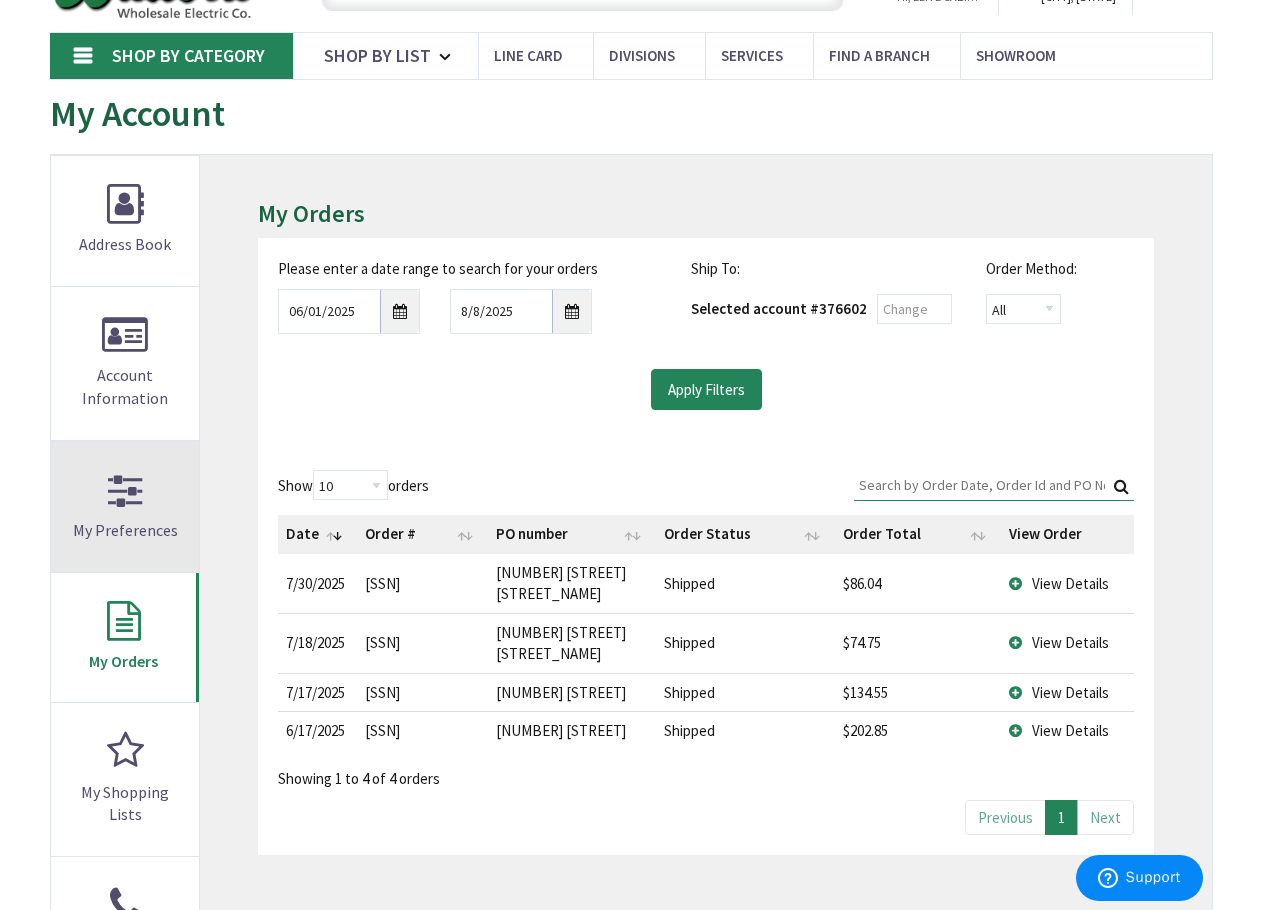 click on "My Preferences" at bounding box center [125, 507] 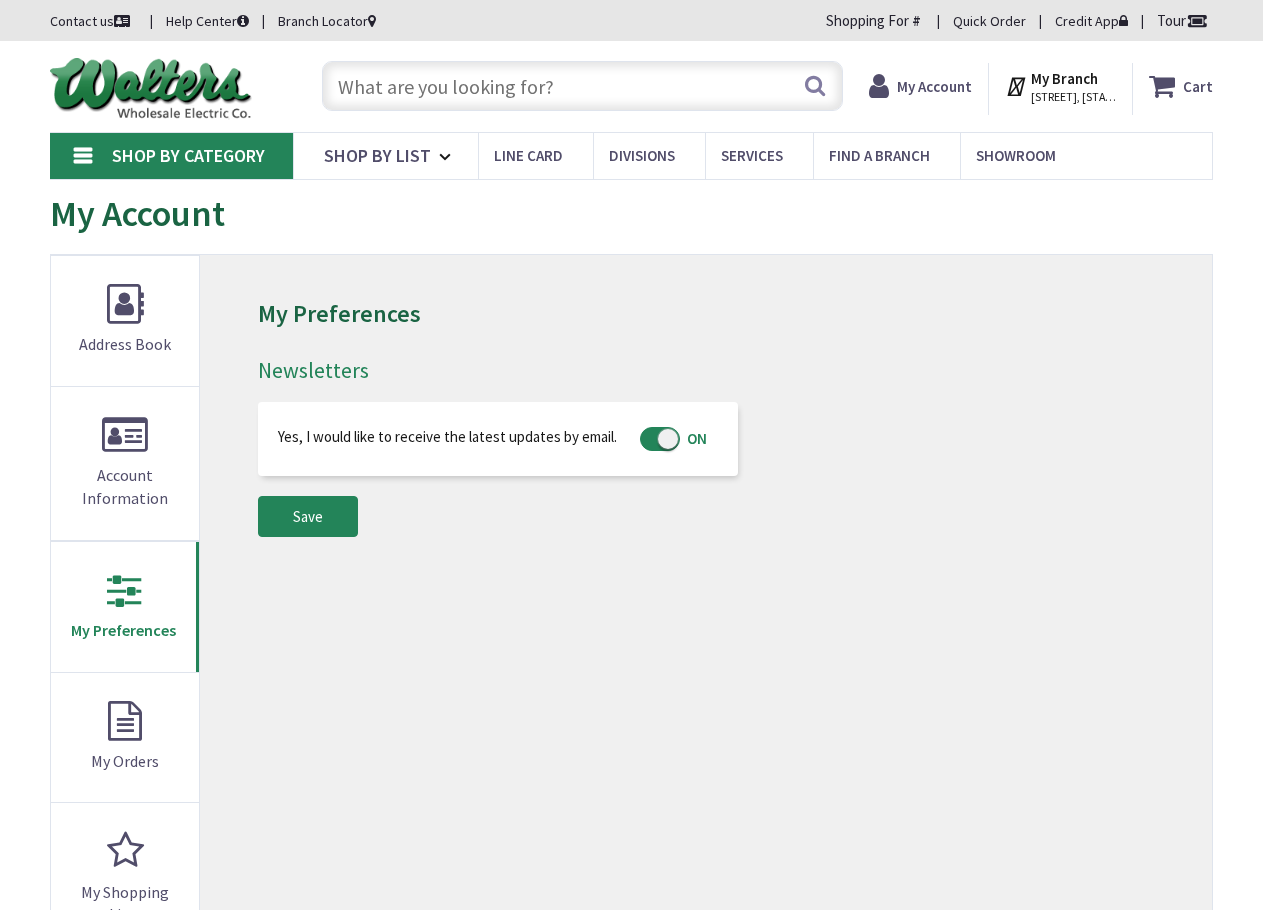 scroll, scrollTop: 0, scrollLeft: 0, axis: both 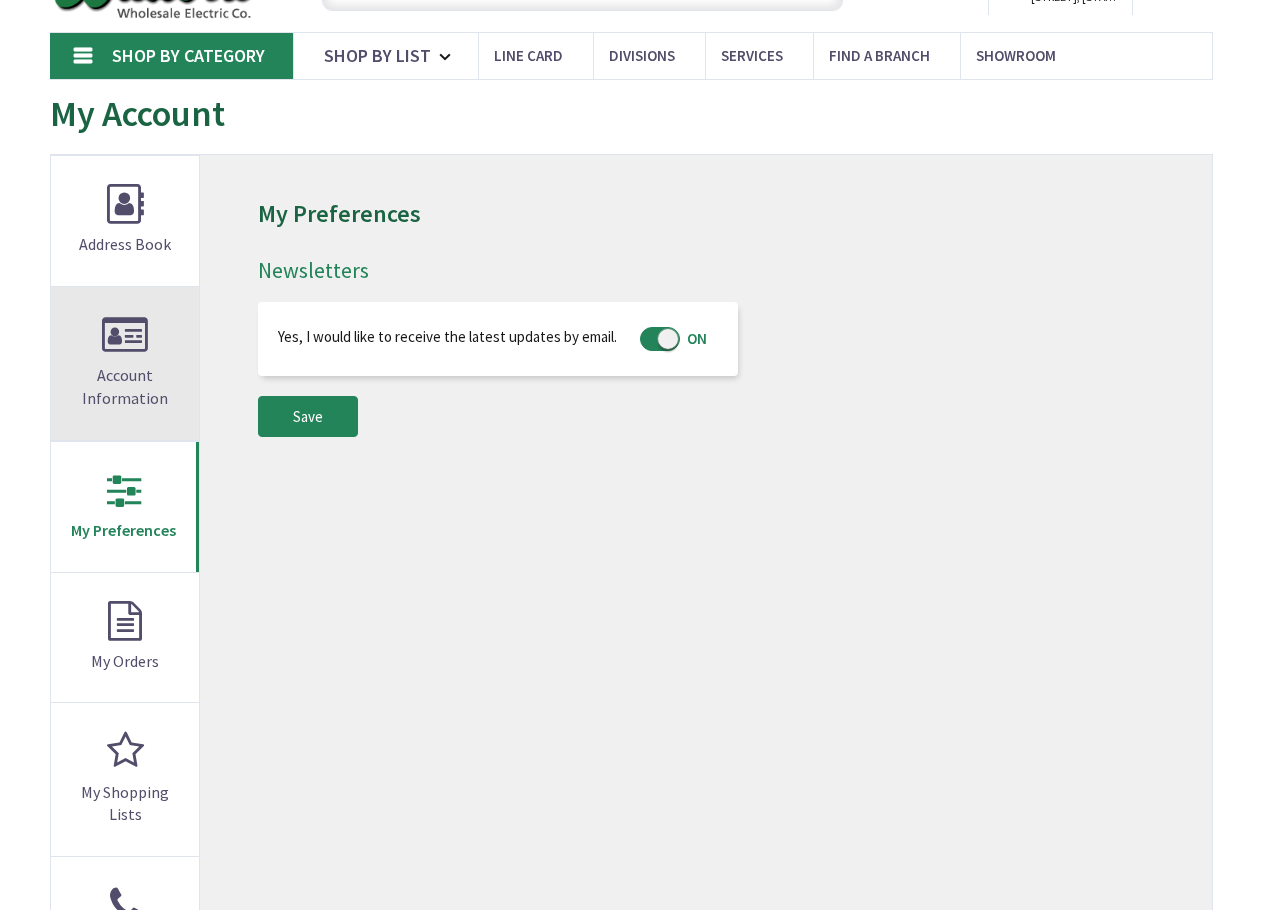 click on "Account Information" at bounding box center (125, 363) 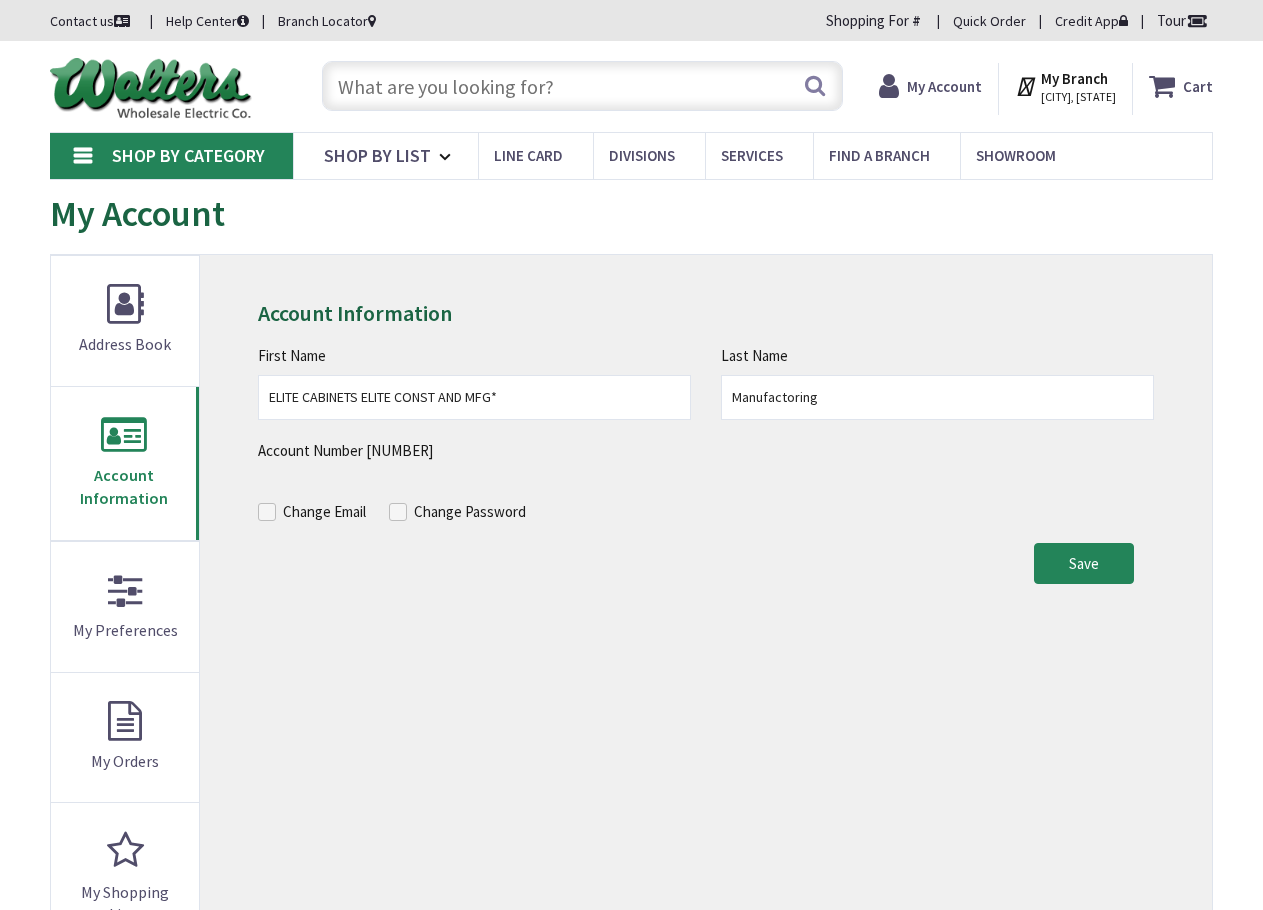 scroll, scrollTop: 0, scrollLeft: 0, axis: both 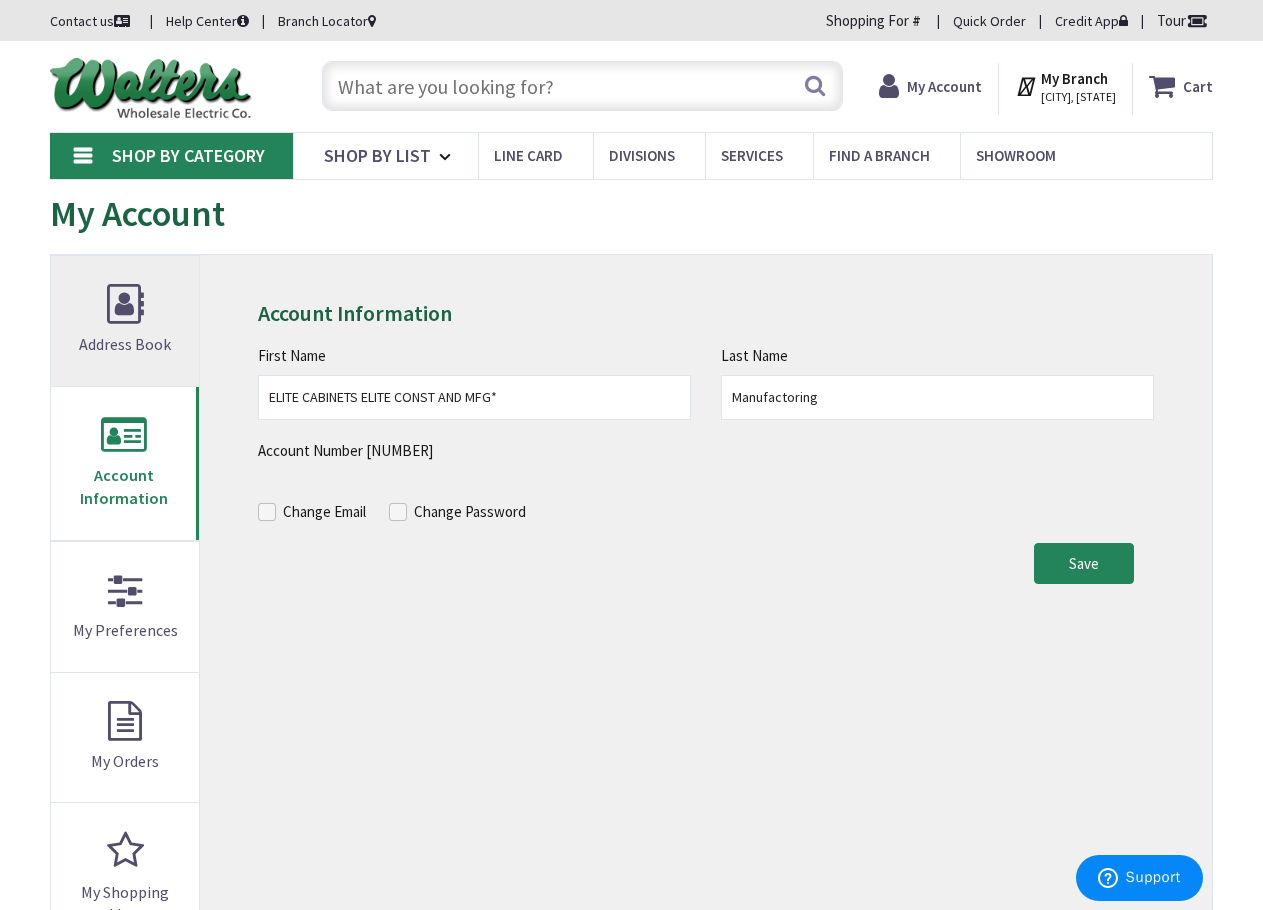 click on "Address Book" at bounding box center (125, 321) 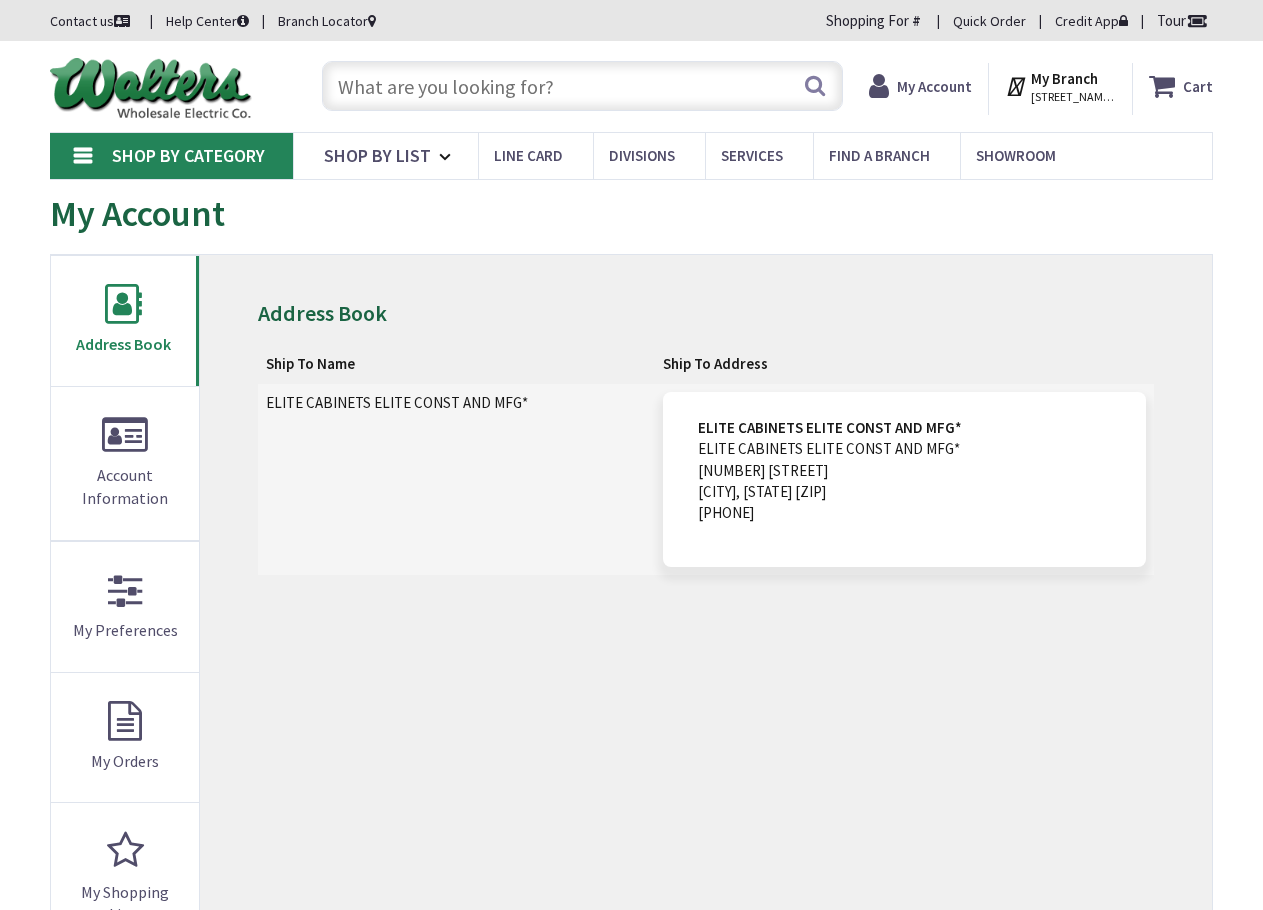 scroll, scrollTop: 0, scrollLeft: 0, axis: both 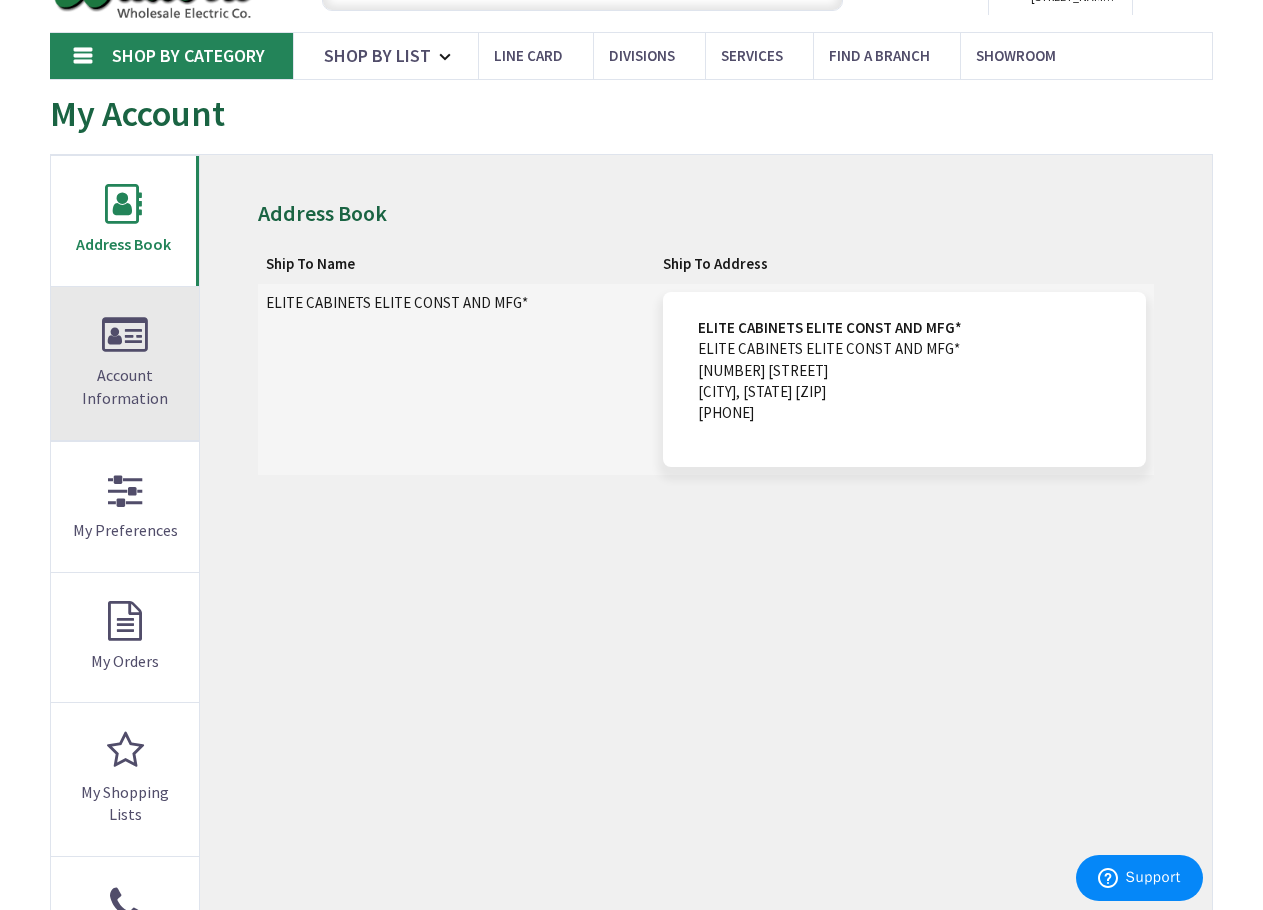 click on "Account Information" at bounding box center [125, 363] 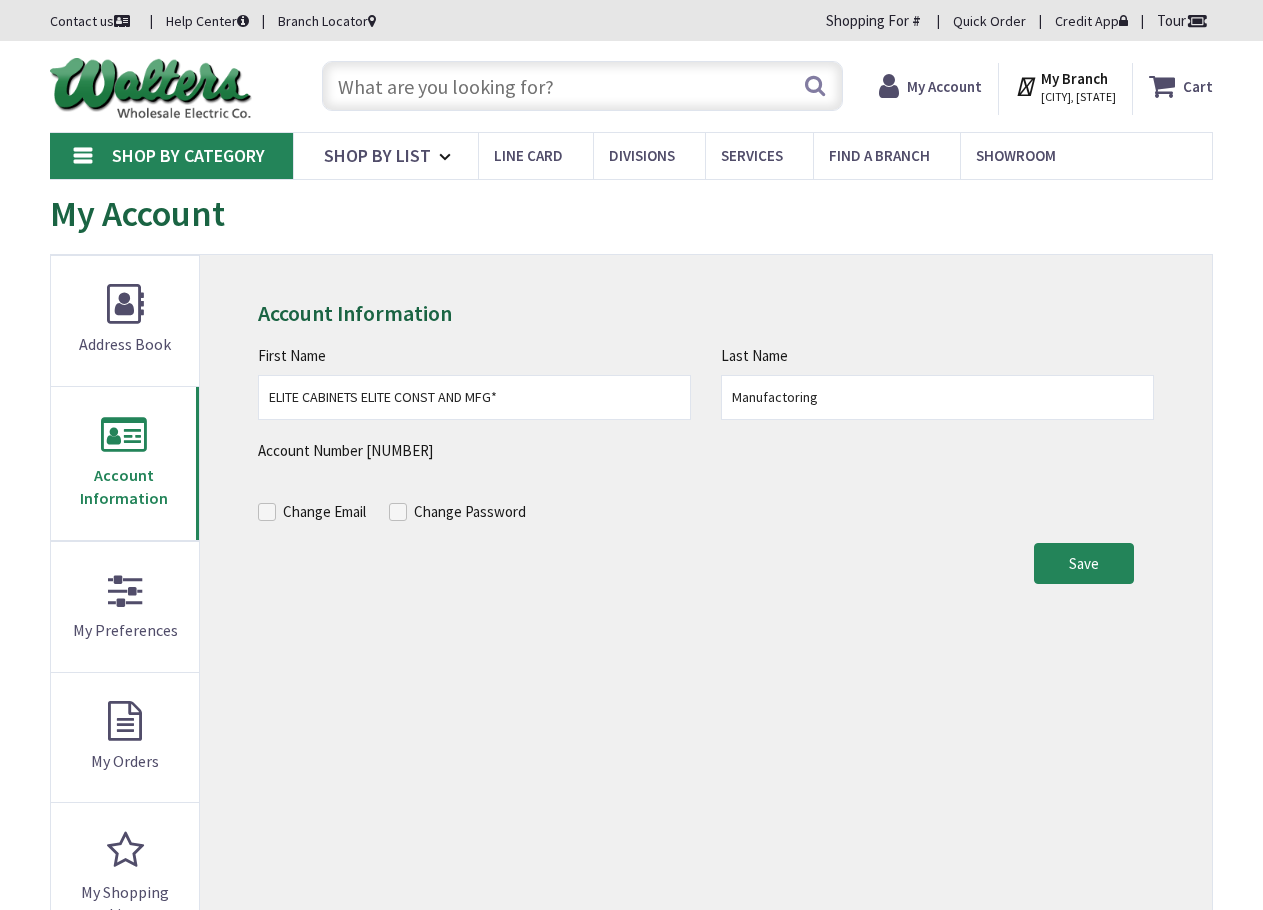 scroll, scrollTop: 0, scrollLeft: 0, axis: both 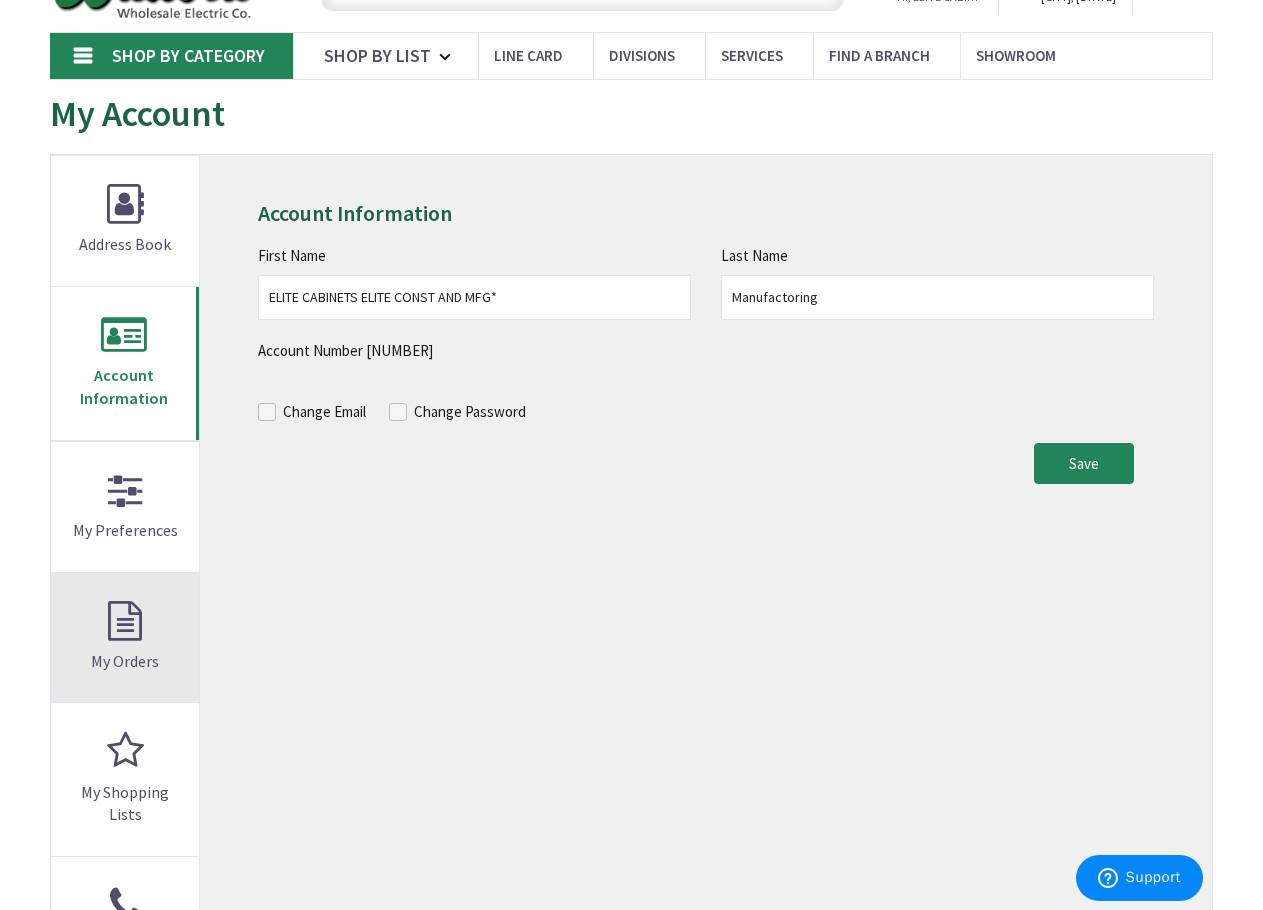 click on "My Orders" at bounding box center (125, 638) 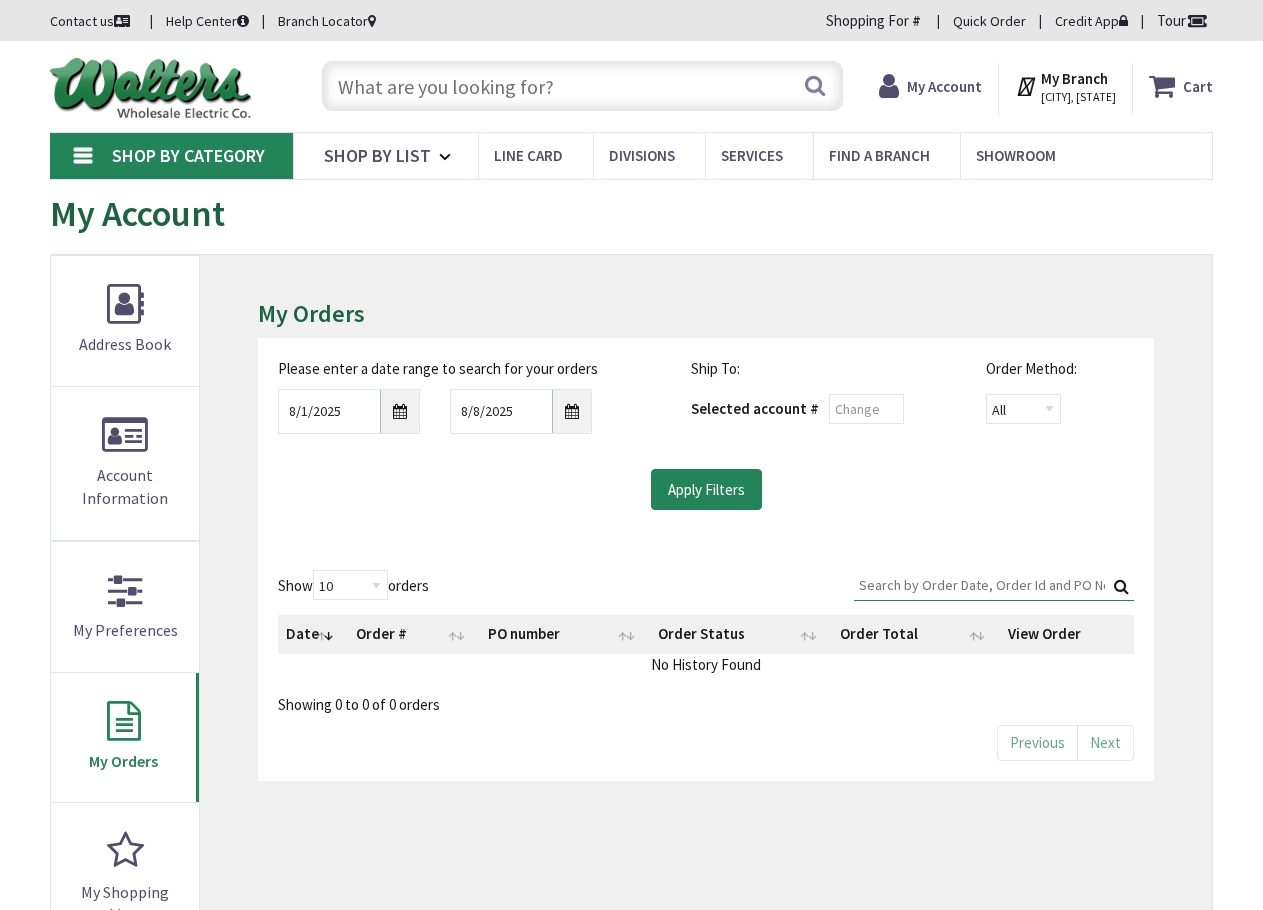 scroll, scrollTop: 0, scrollLeft: 0, axis: both 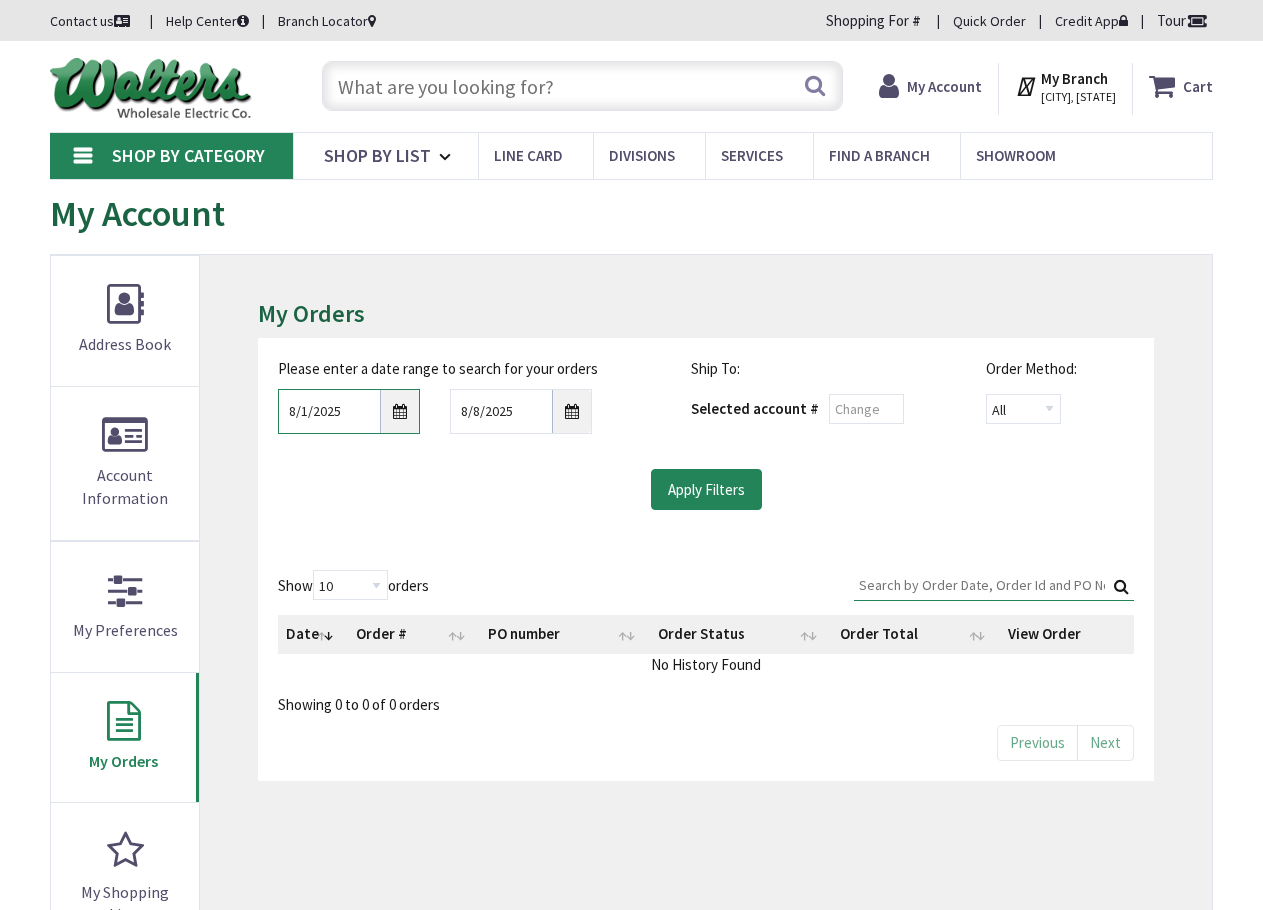 click on "8/1/2025" at bounding box center (349, 411) 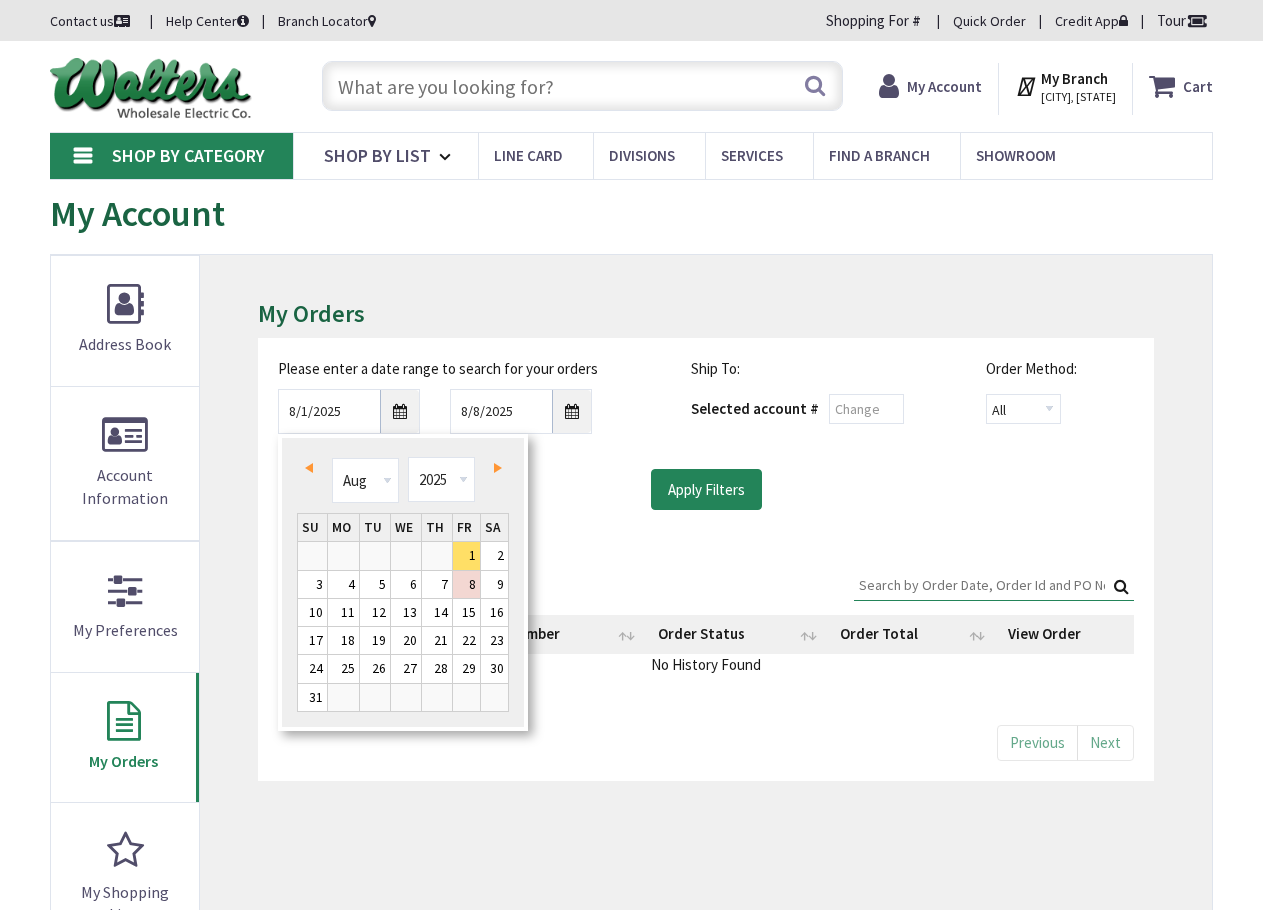 click on "Prev" at bounding box center (312, 468) 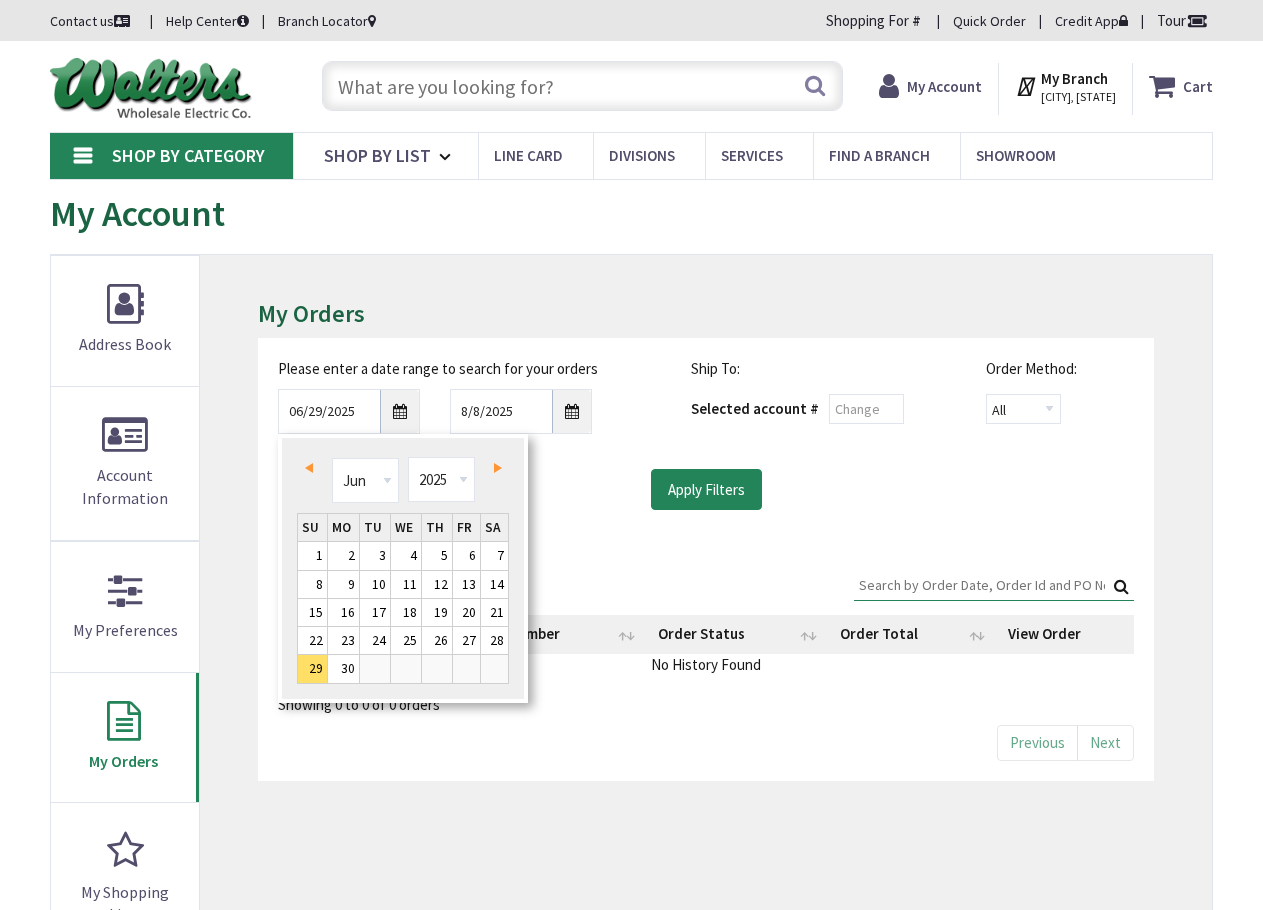 click on "Prev" at bounding box center [312, 468] 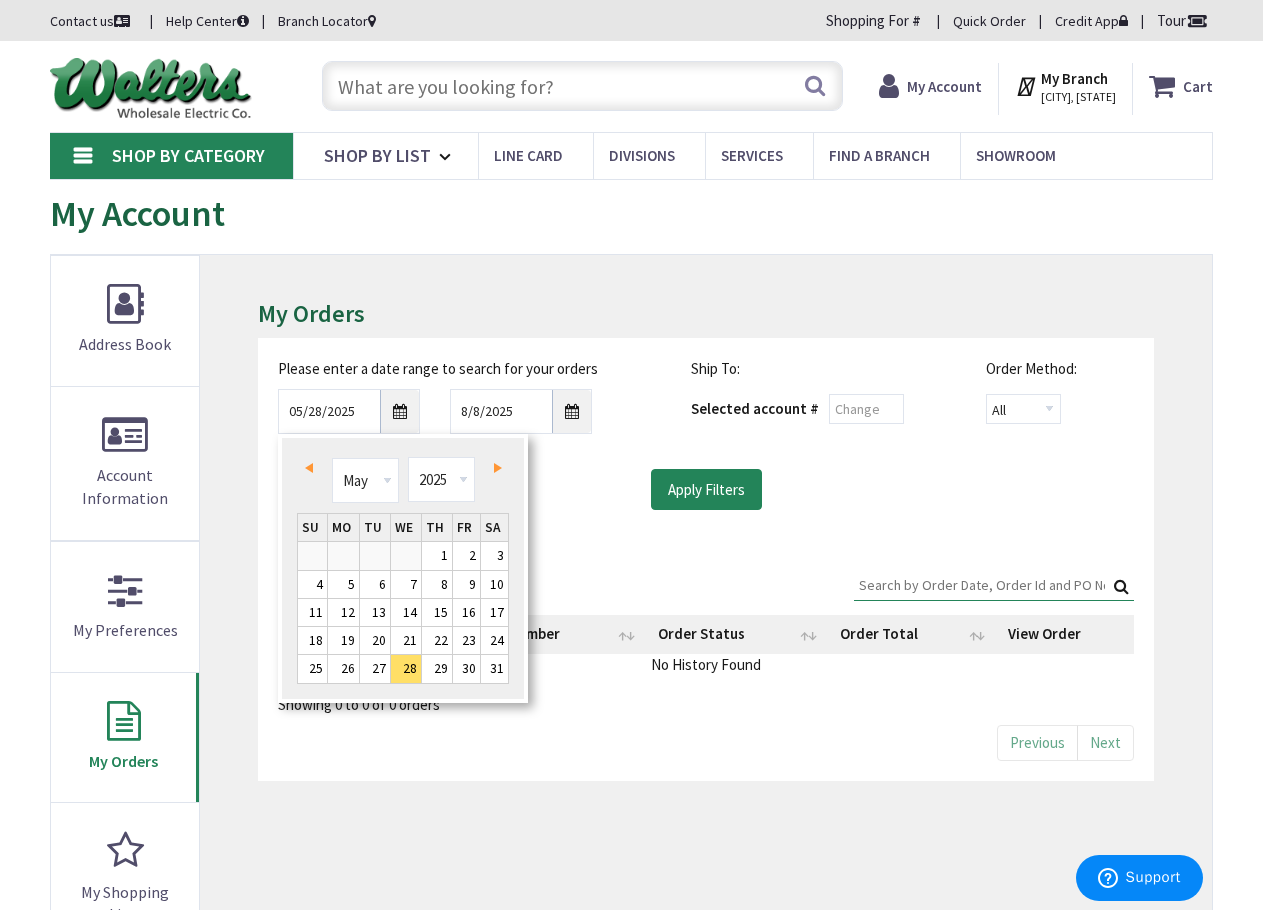 click on "Next" at bounding box center (493, 468) 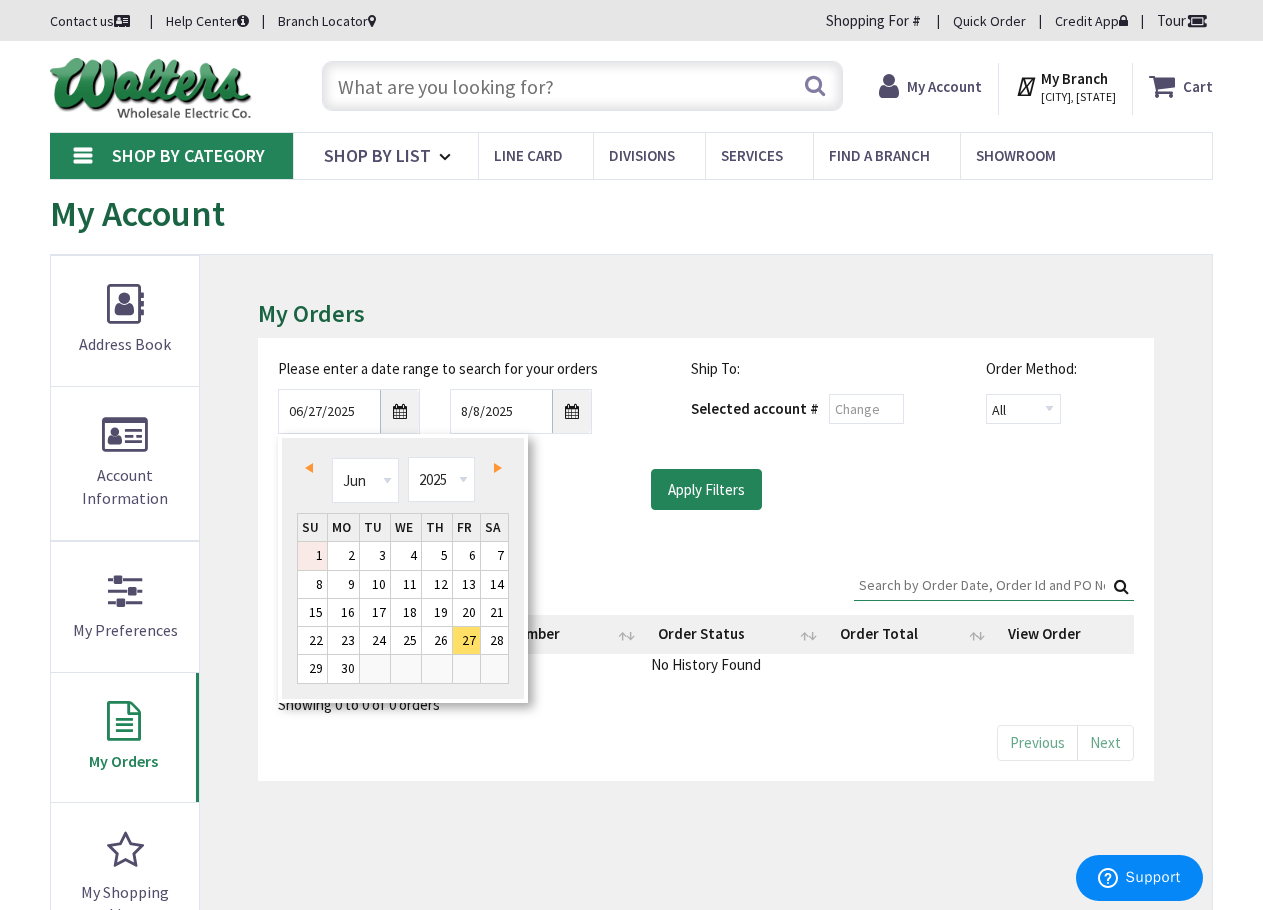 click on "1" at bounding box center (312, 555) 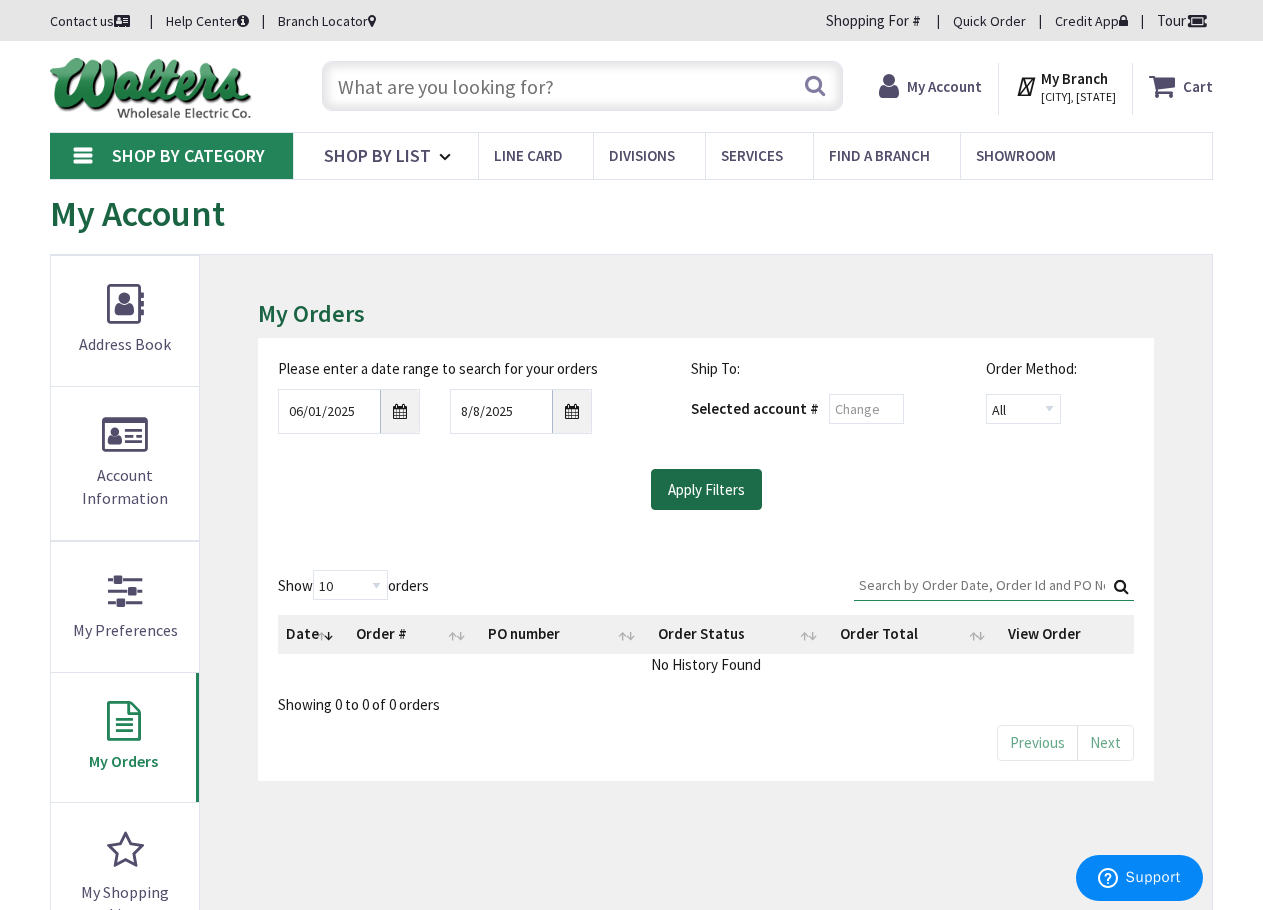 click on "Apply Filters" at bounding box center (706, 490) 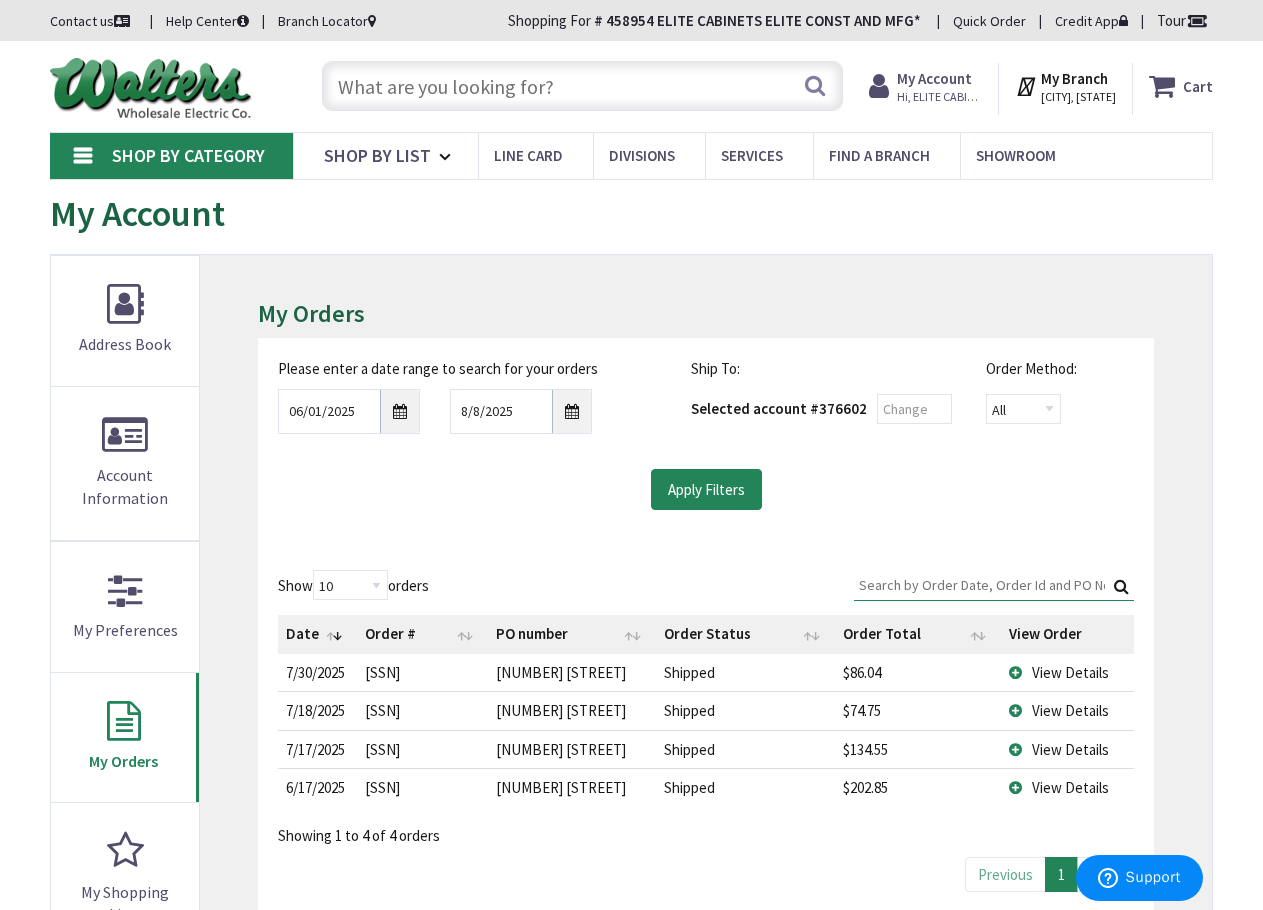 click on "View Details" at bounding box center [1070, 672] 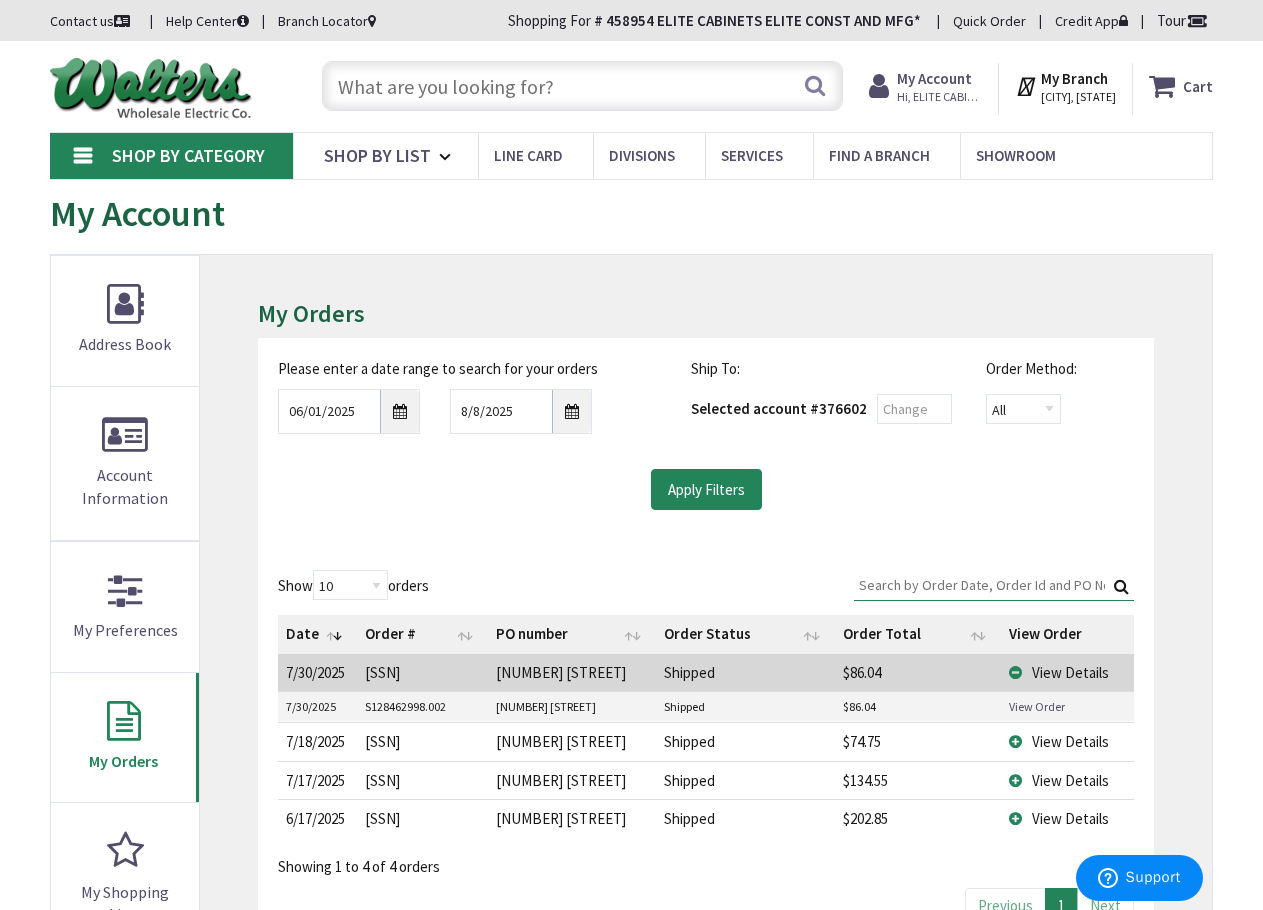 click on "View Details" at bounding box center [1067, 672] 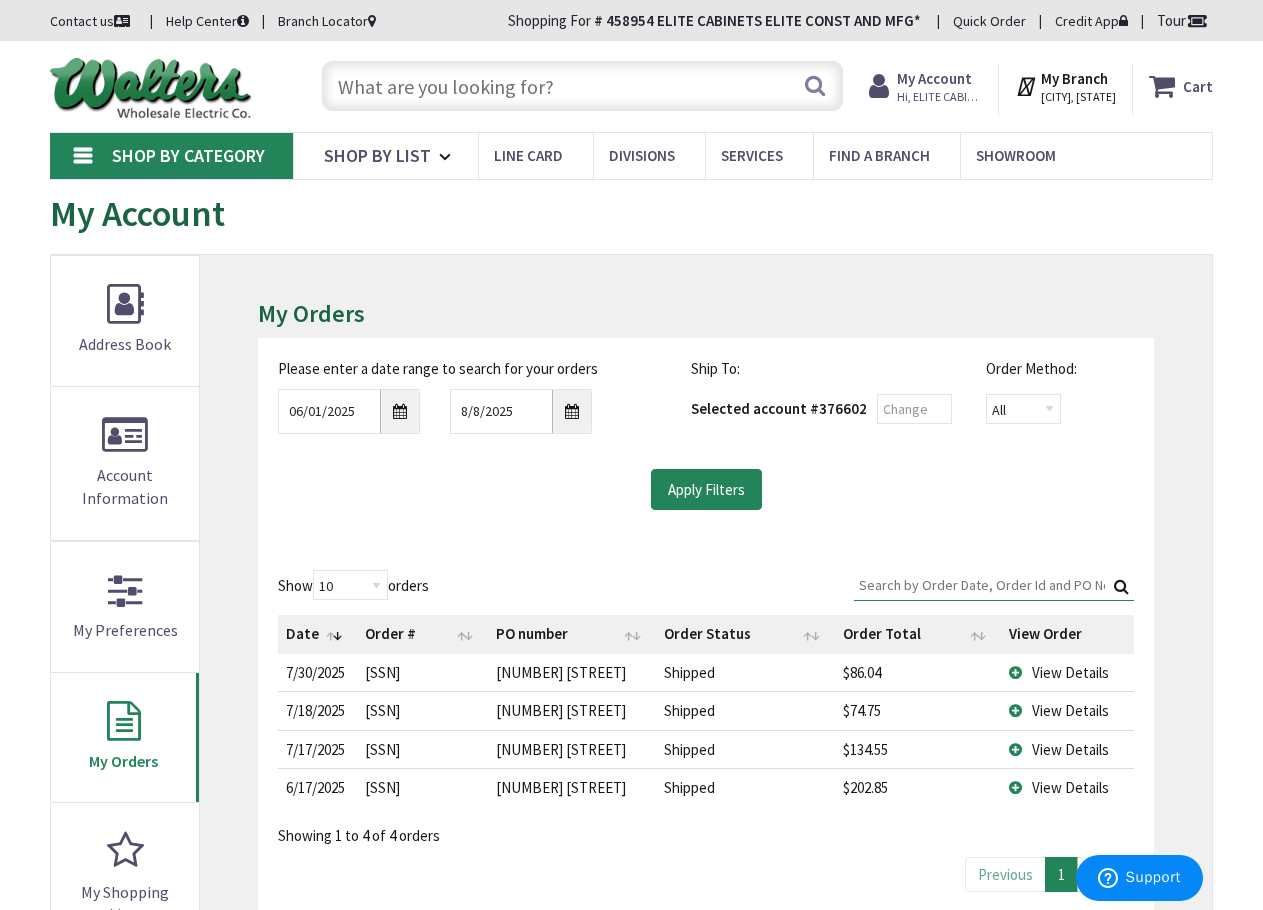 click on "S128462998" at bounding box center [422, 672] 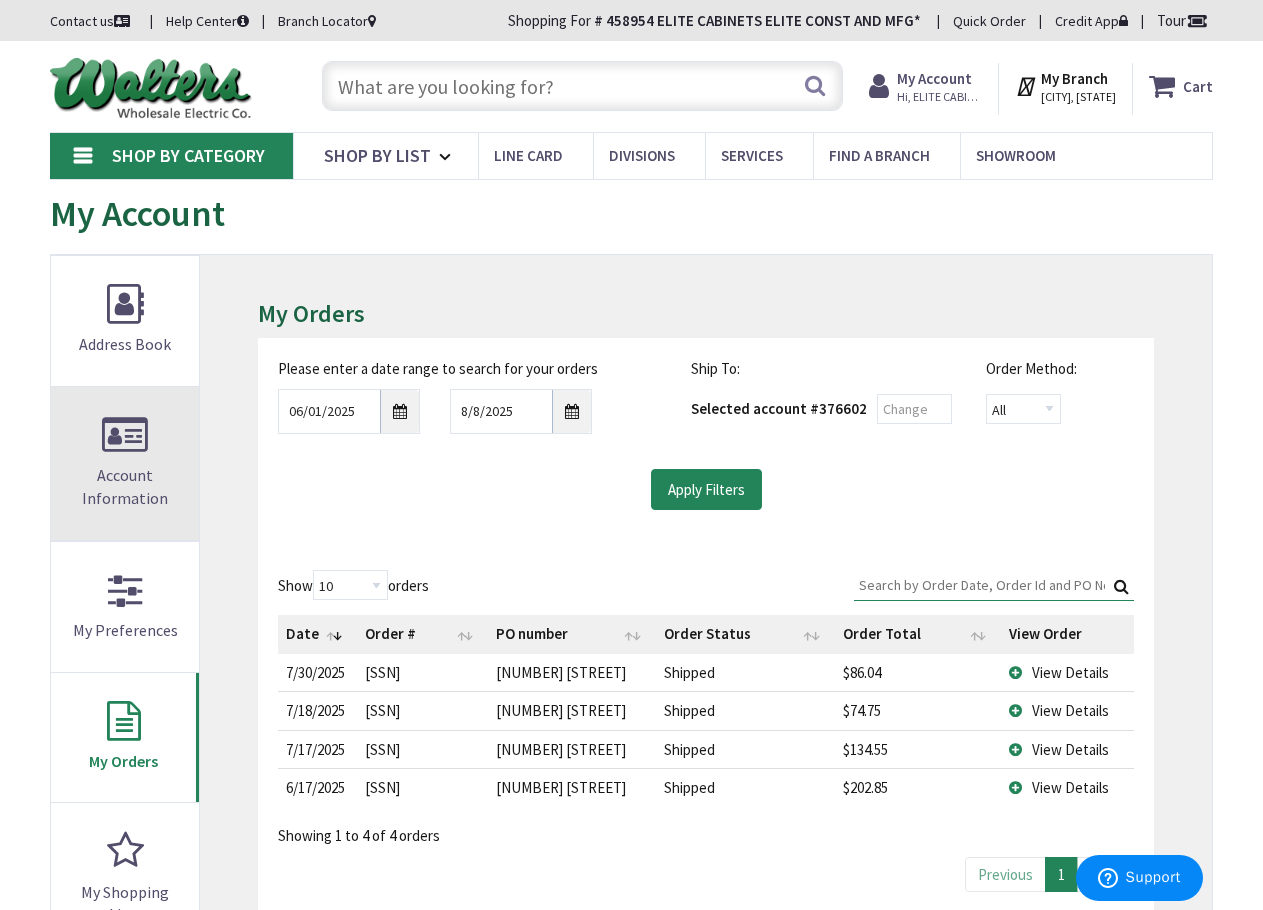 click on "Account Information" at bounding box center [125, 486] 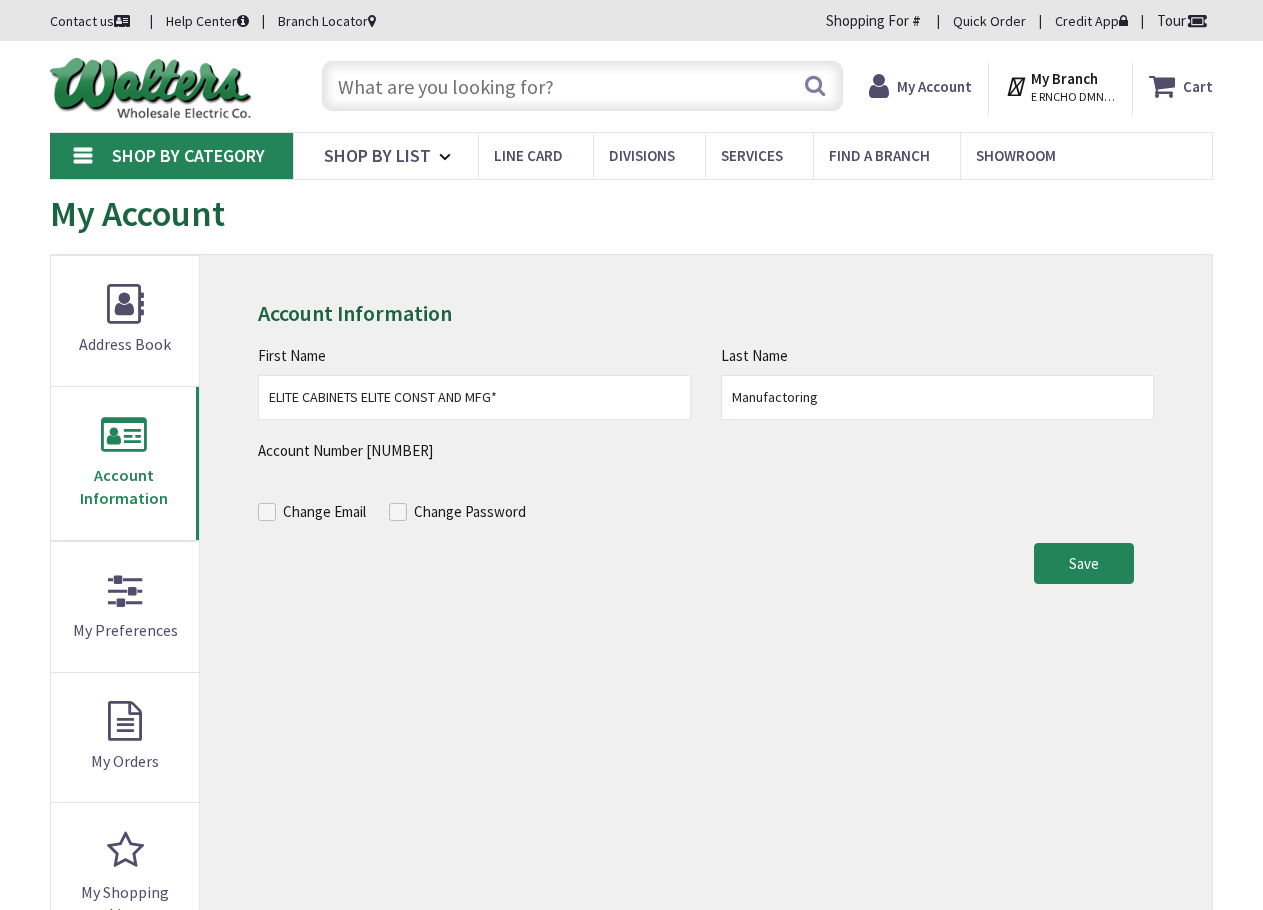 scroll, scrollTop: 0, scrollLeft: 0, axis: both 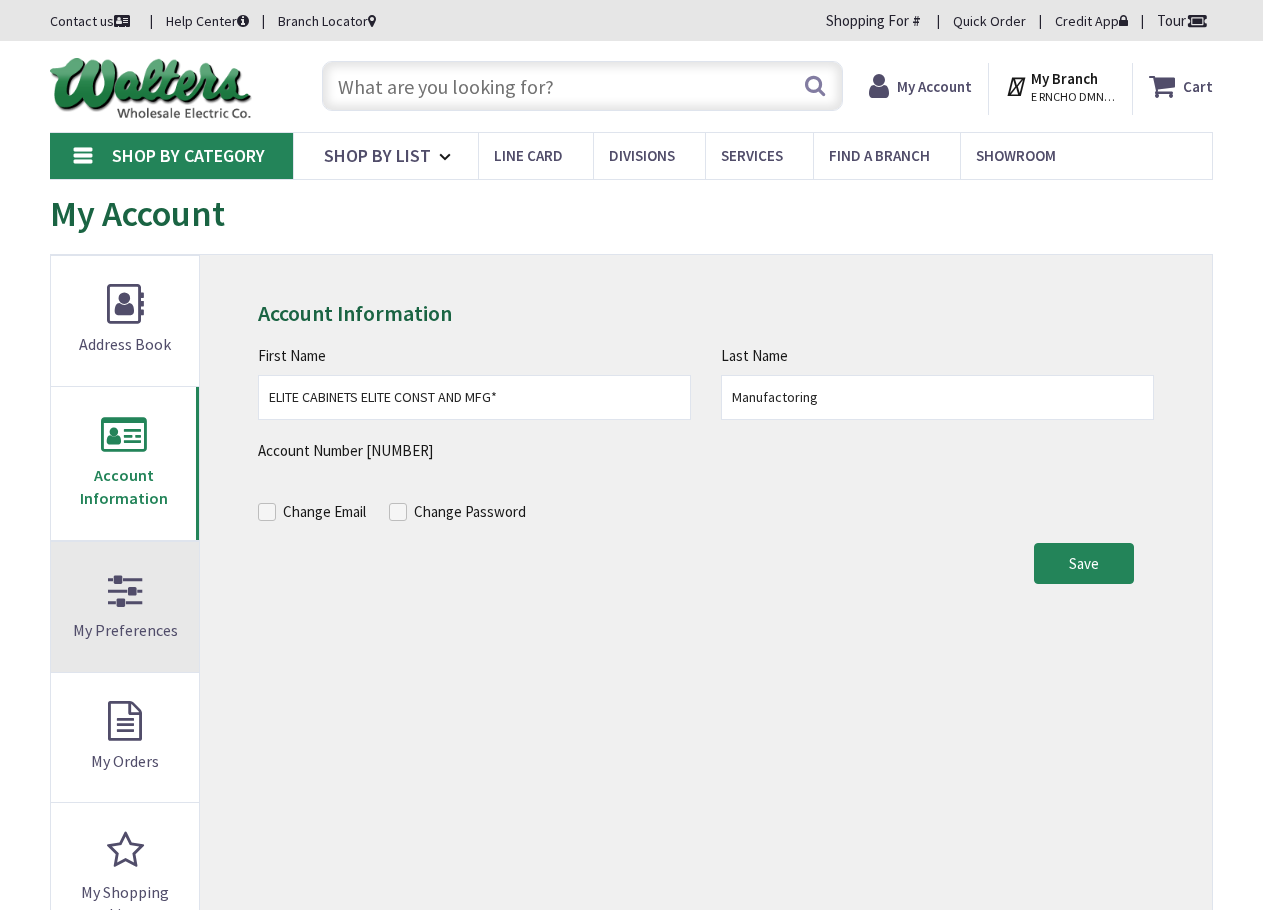 click on "My Preferences" at bounding box center (125, 607) 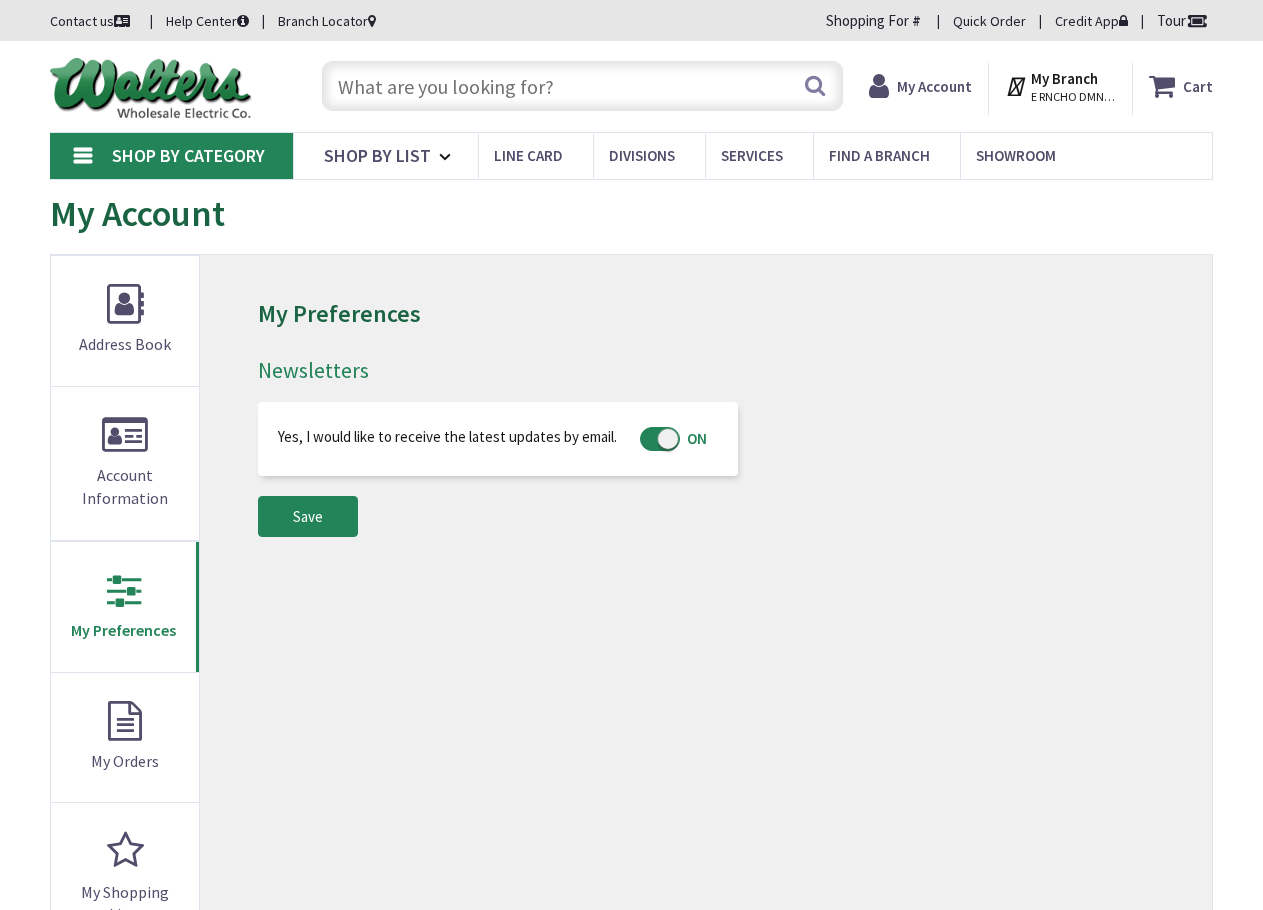 scroll, scrollTop: 0, scrollLeft: 0, axis: both 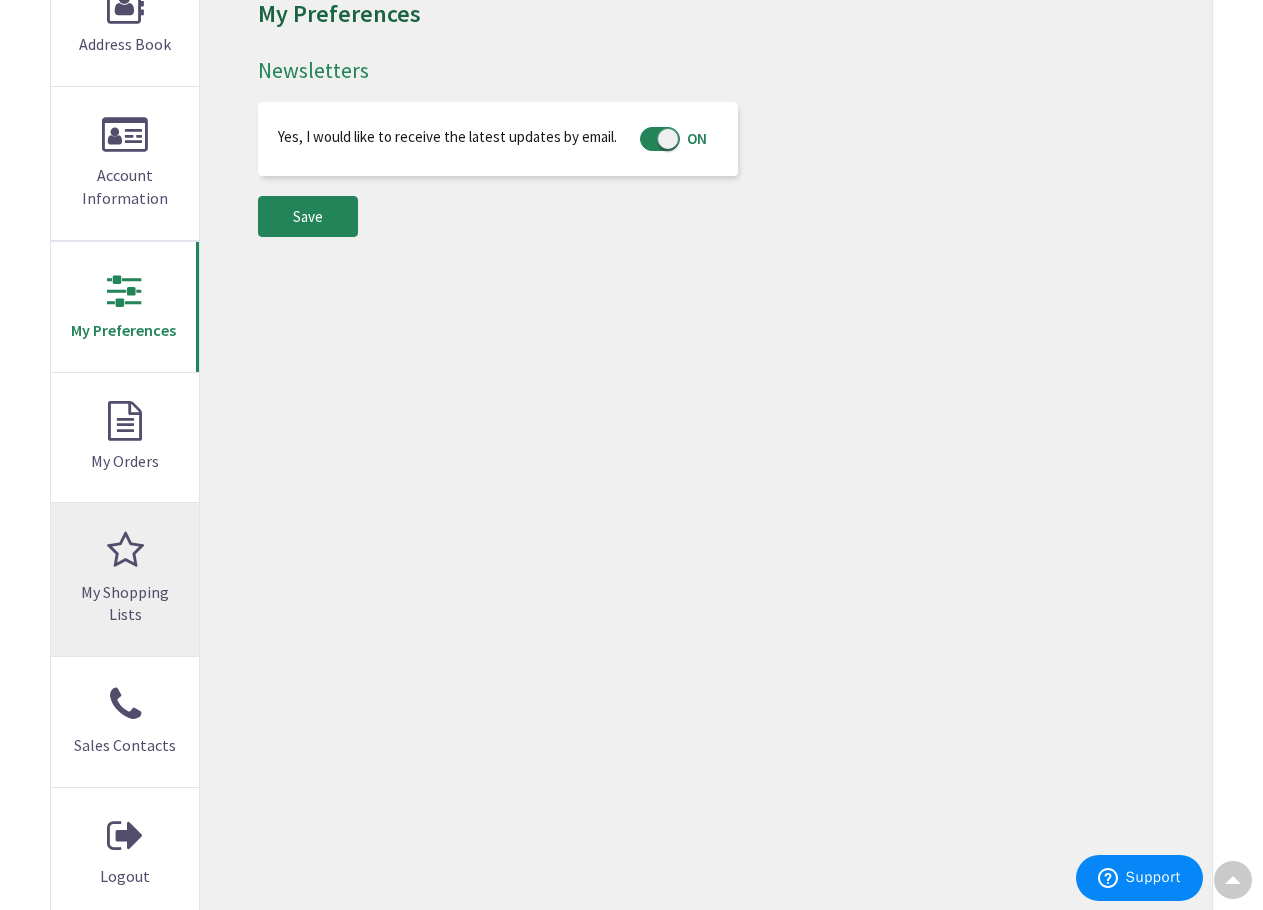 click on "My Shopping Lists" at bounding box center (125, 579) 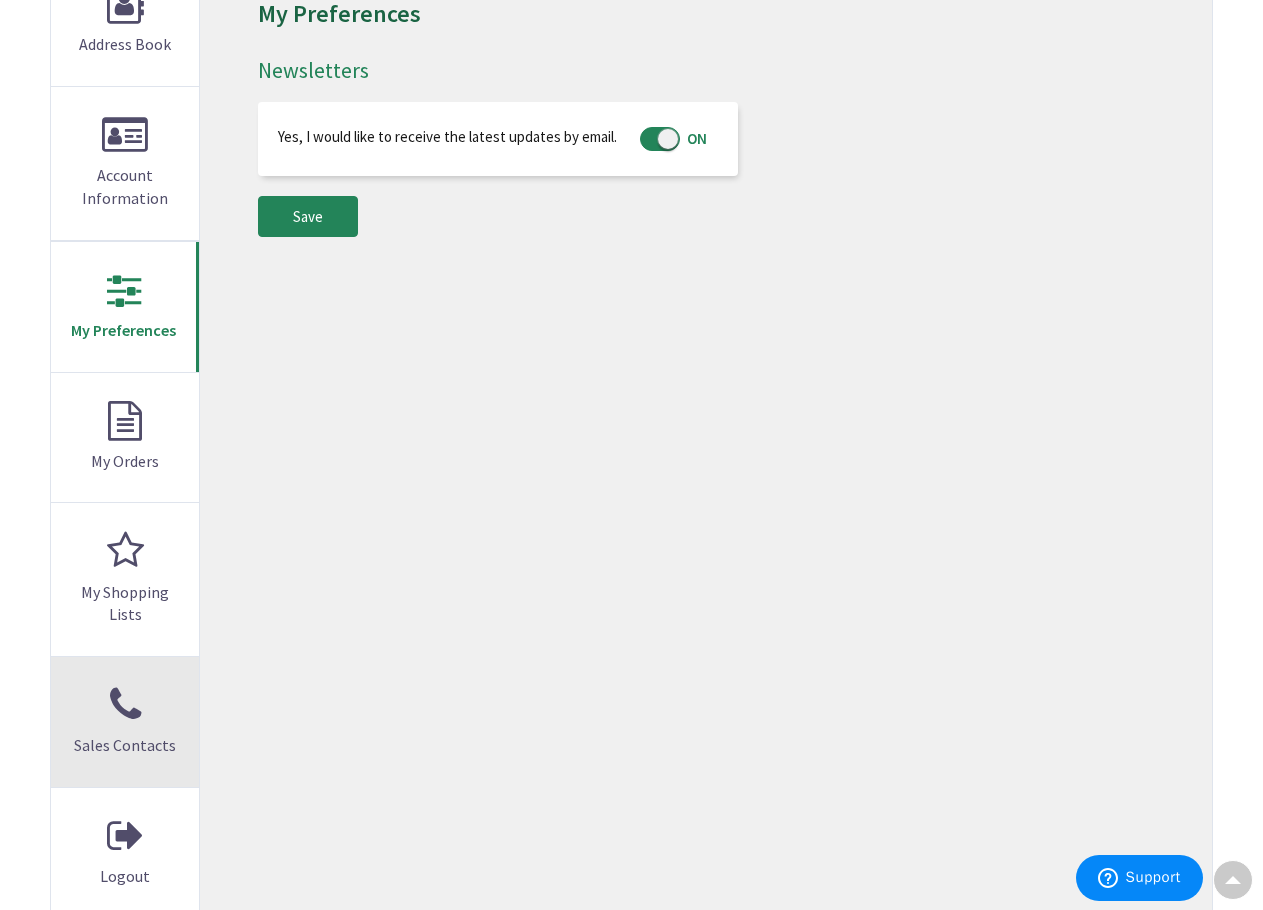 click on "Sales Contacts" at bounding box center (125, 722) 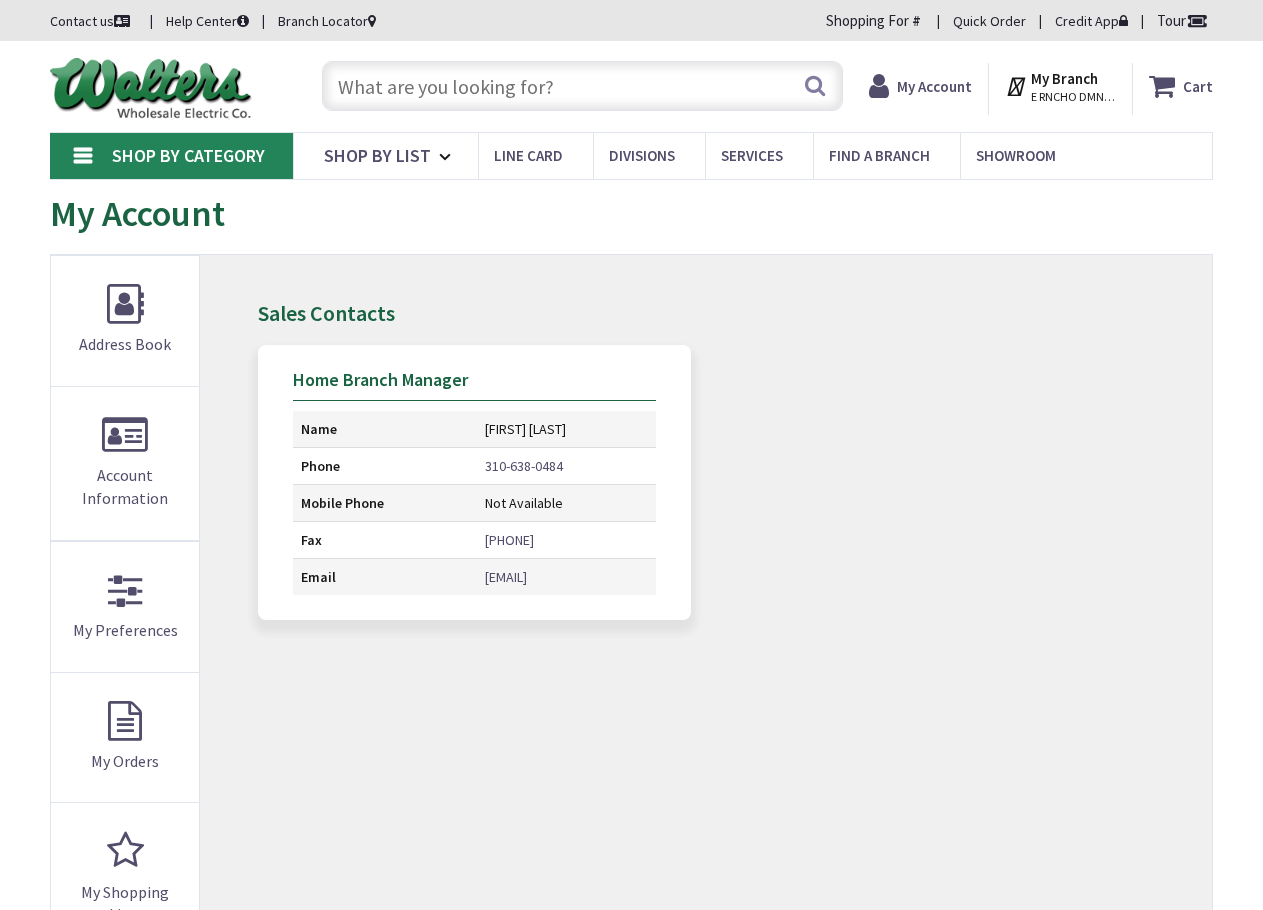 scroll, scrollTop: 0, scrollLeft: 0, axis: both 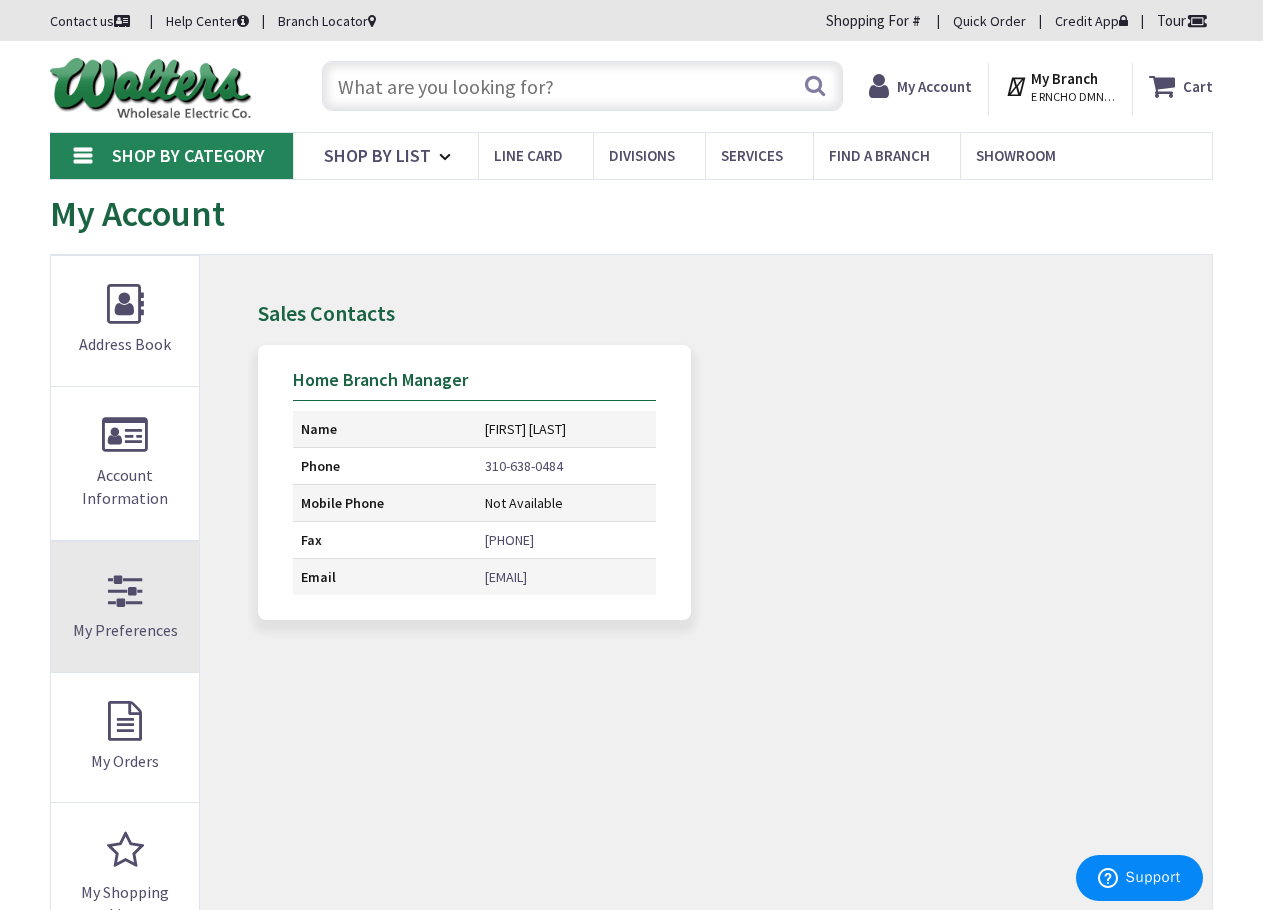 click on "My Preferences" at bounding box center [125, 607] 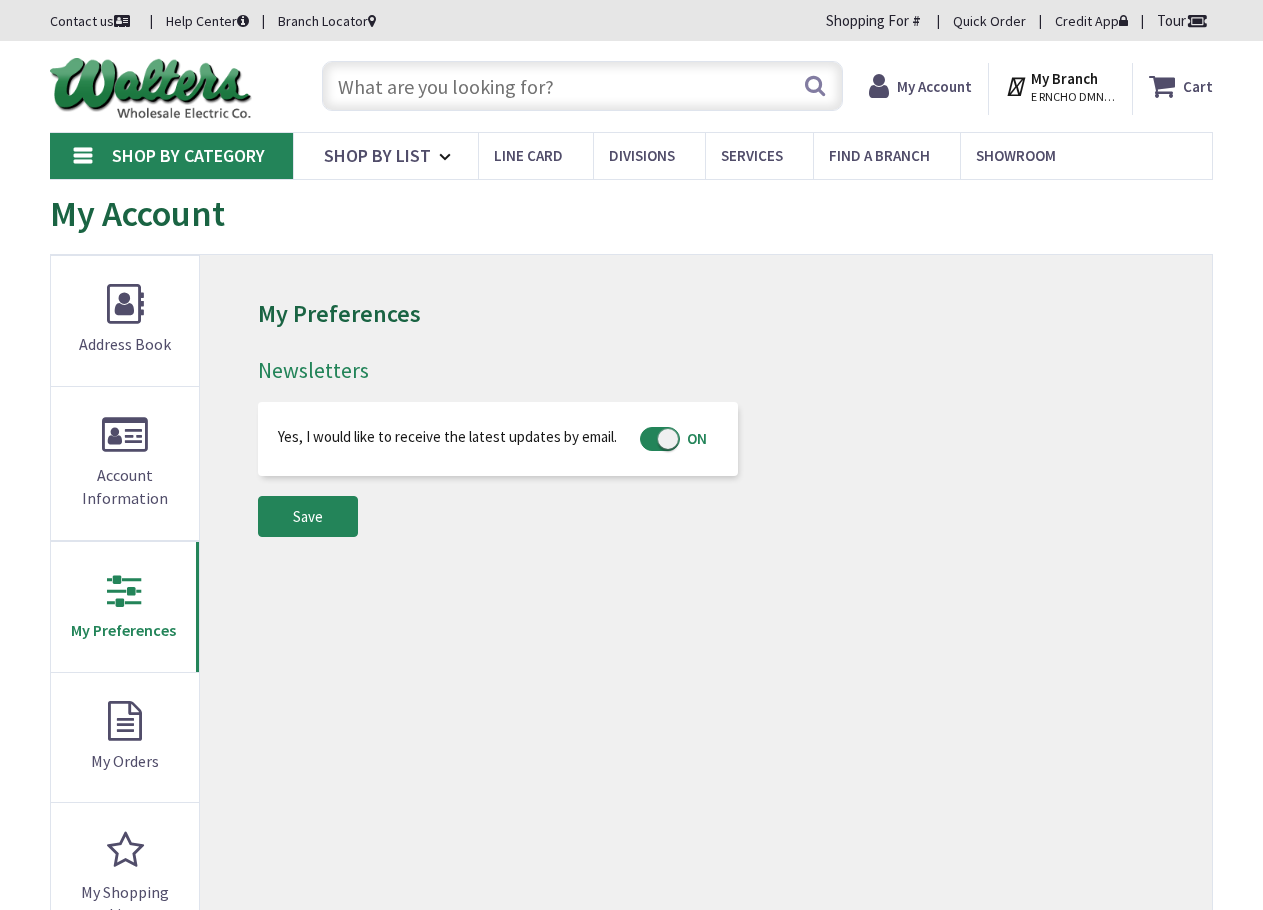 scroll, scrollTop: 0, scrollLeft: 0, axis: both 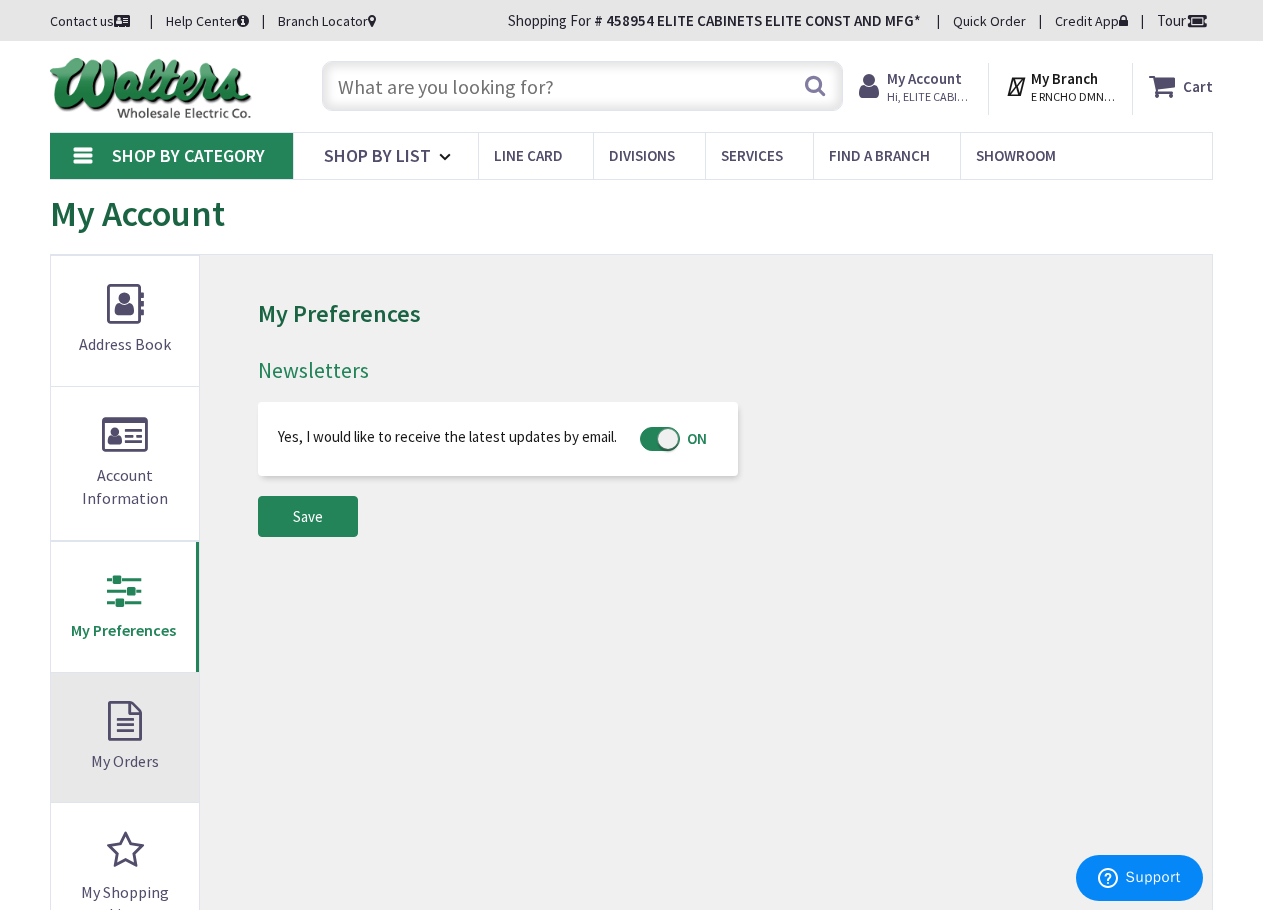 click on "My Orders" at bounding box center (125, 738) 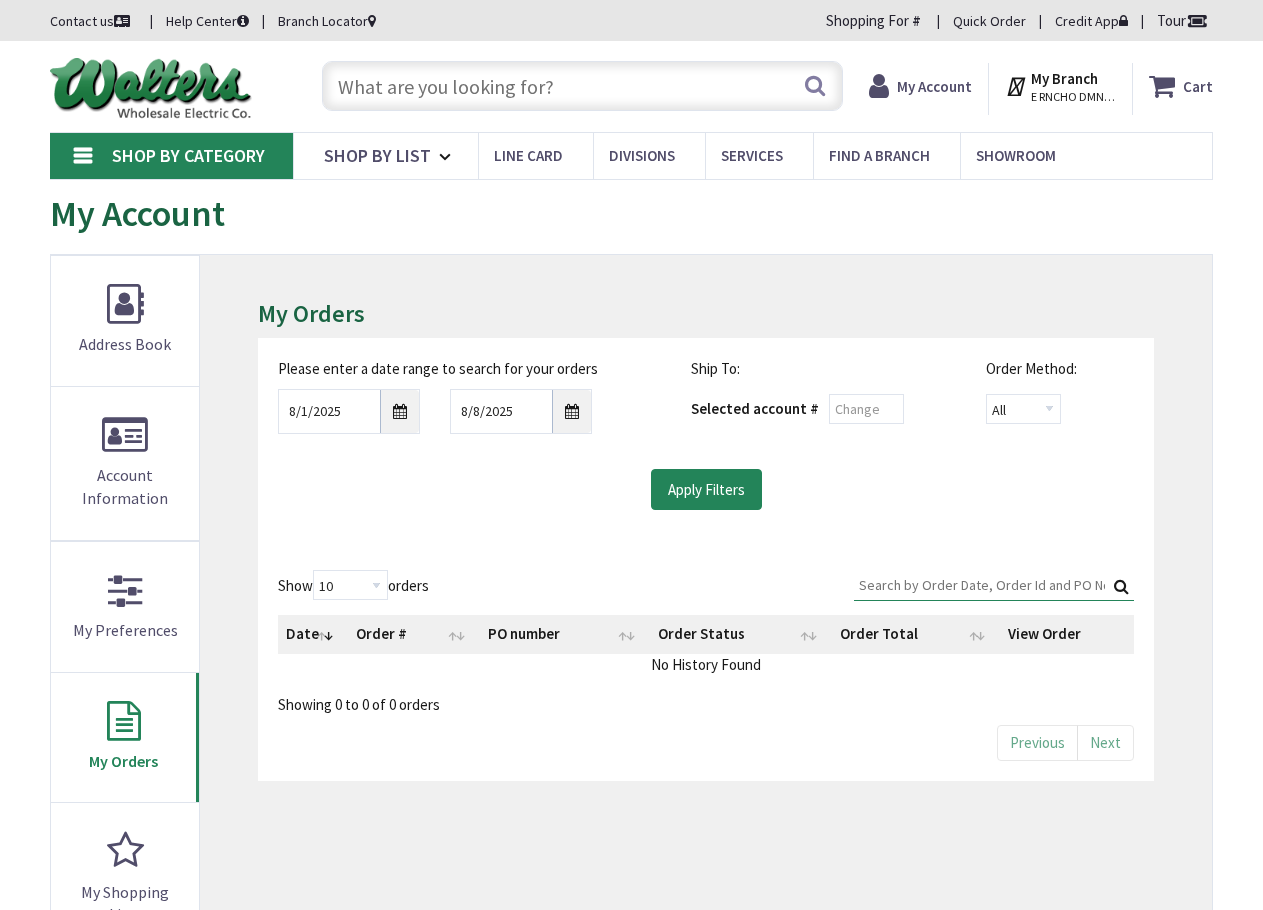 scroll, scrollTop: 0, scrollLeft: 0, axis: both 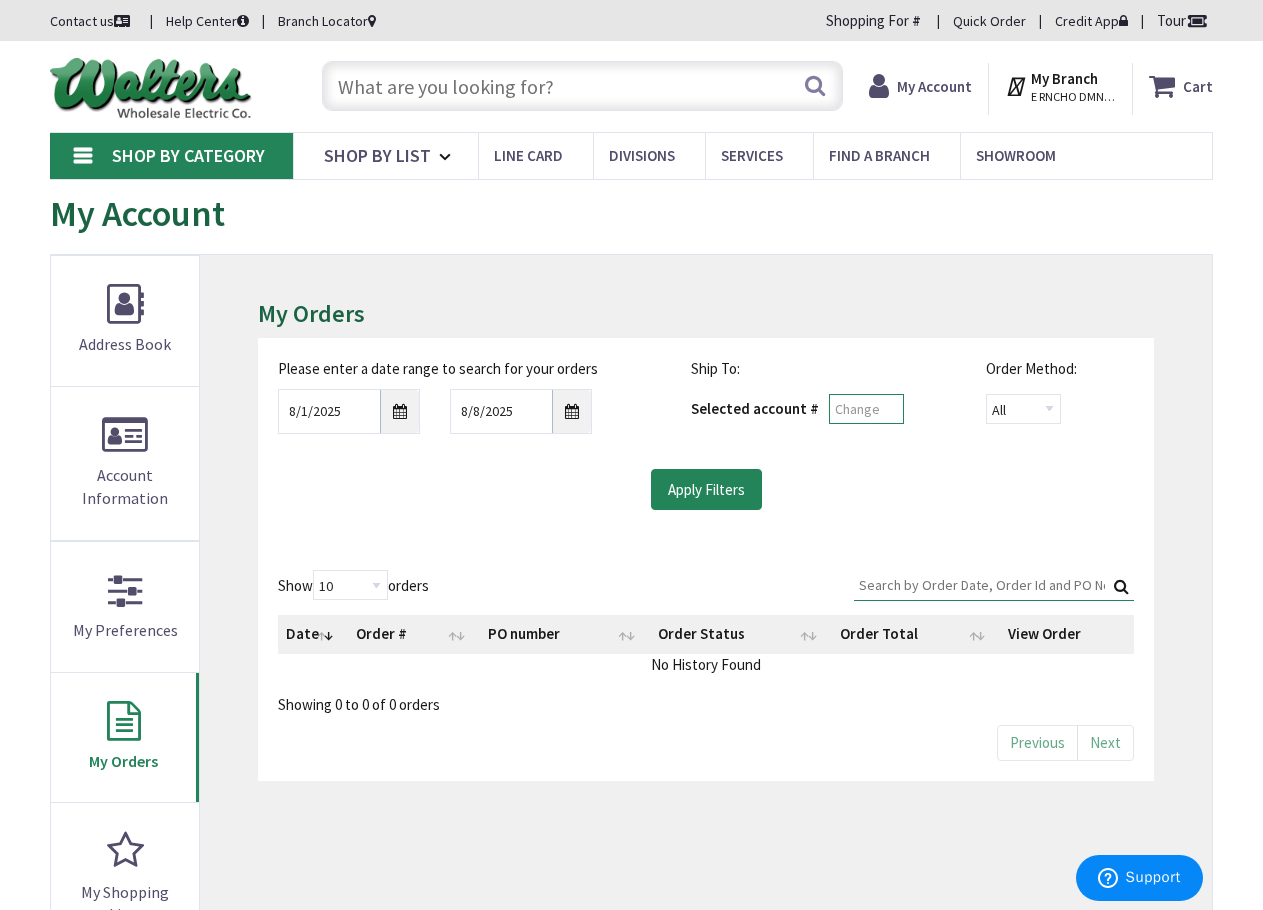 click at bounding box center (866, 409) 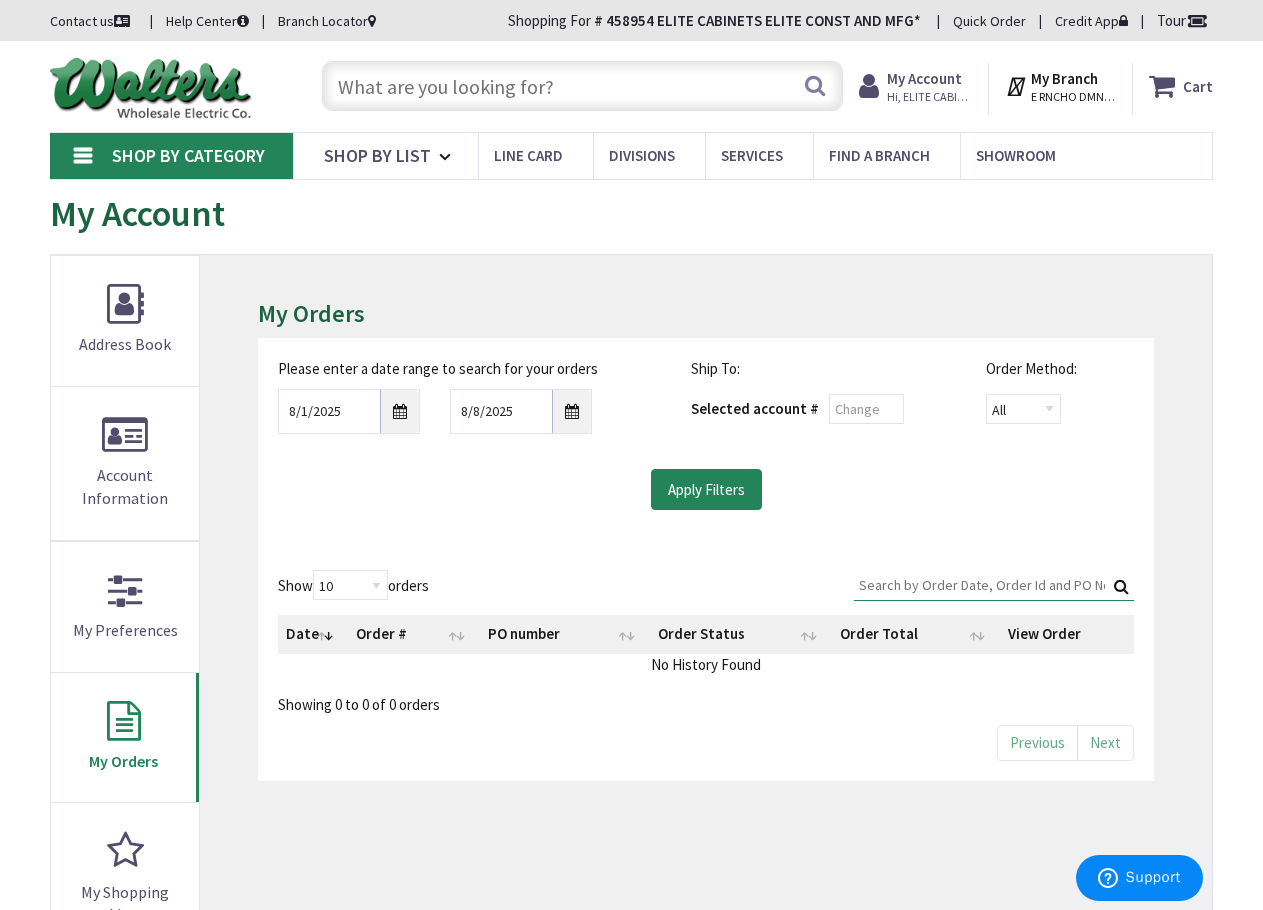 click on "My Account" at bounding box center (924, 78) 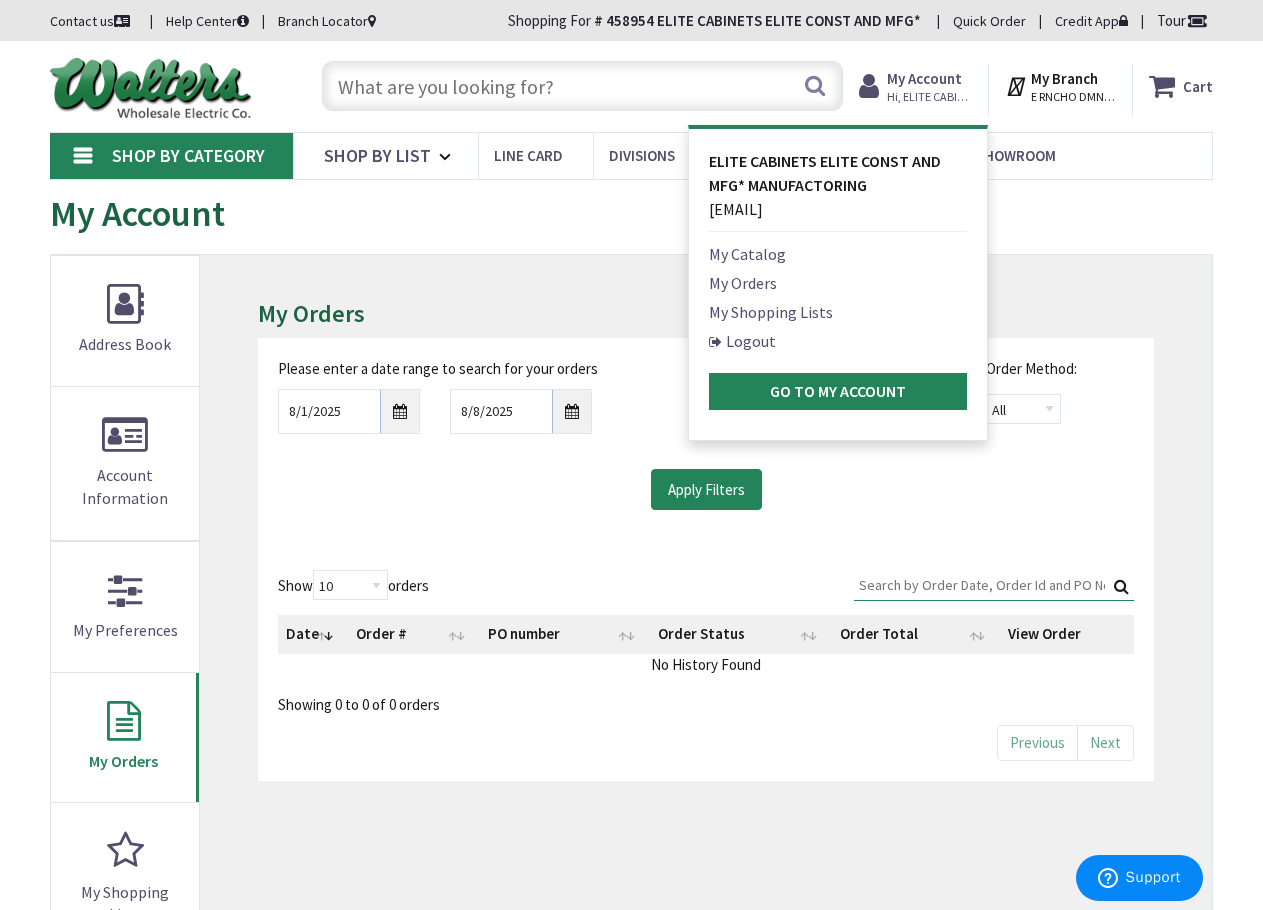 click on "My Orders" at bounding box center [743, 283] 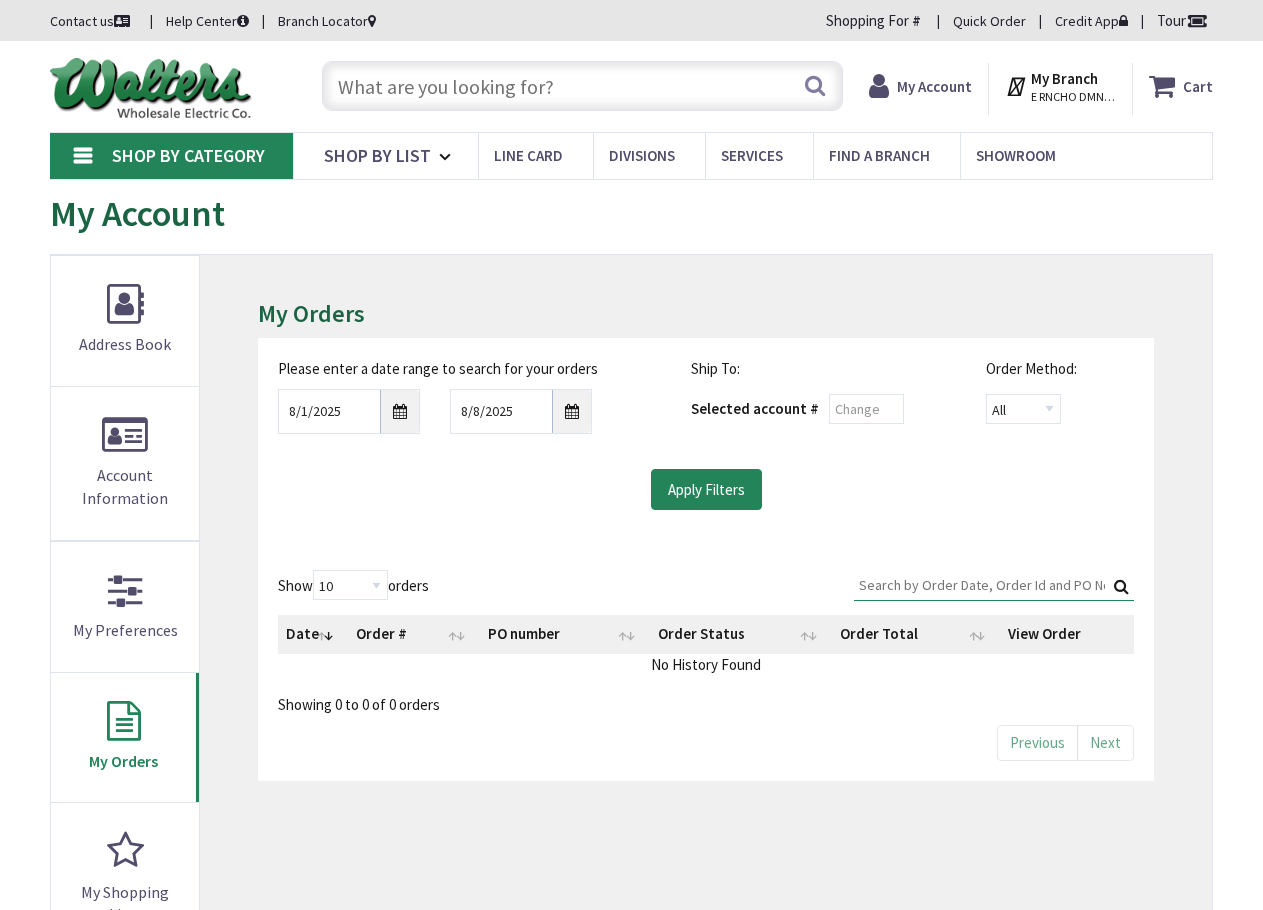 scroll, scrollTop: 0, scrollLeft: 0, axis: both 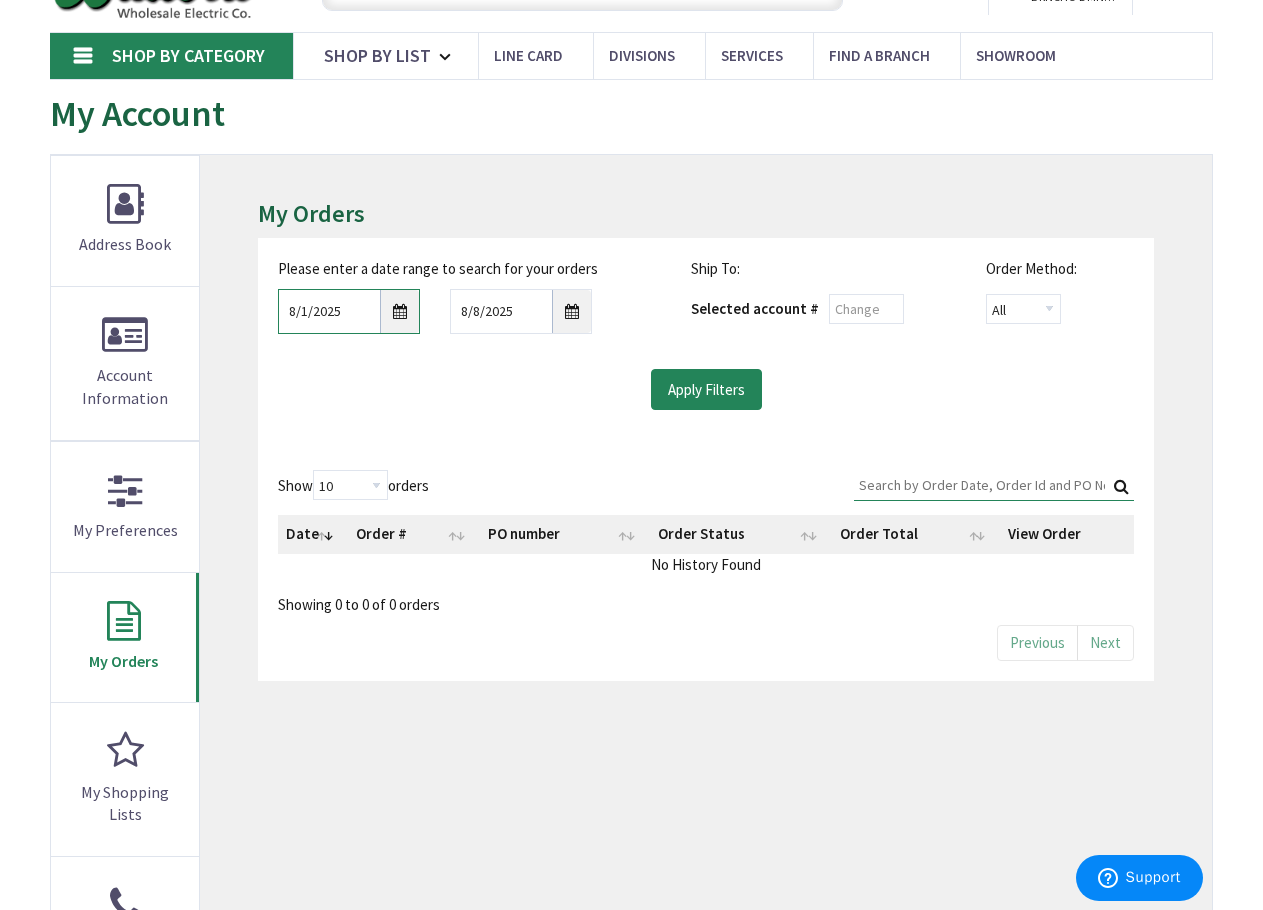 click on "8/1/2025" at bounding box center (349, 311) 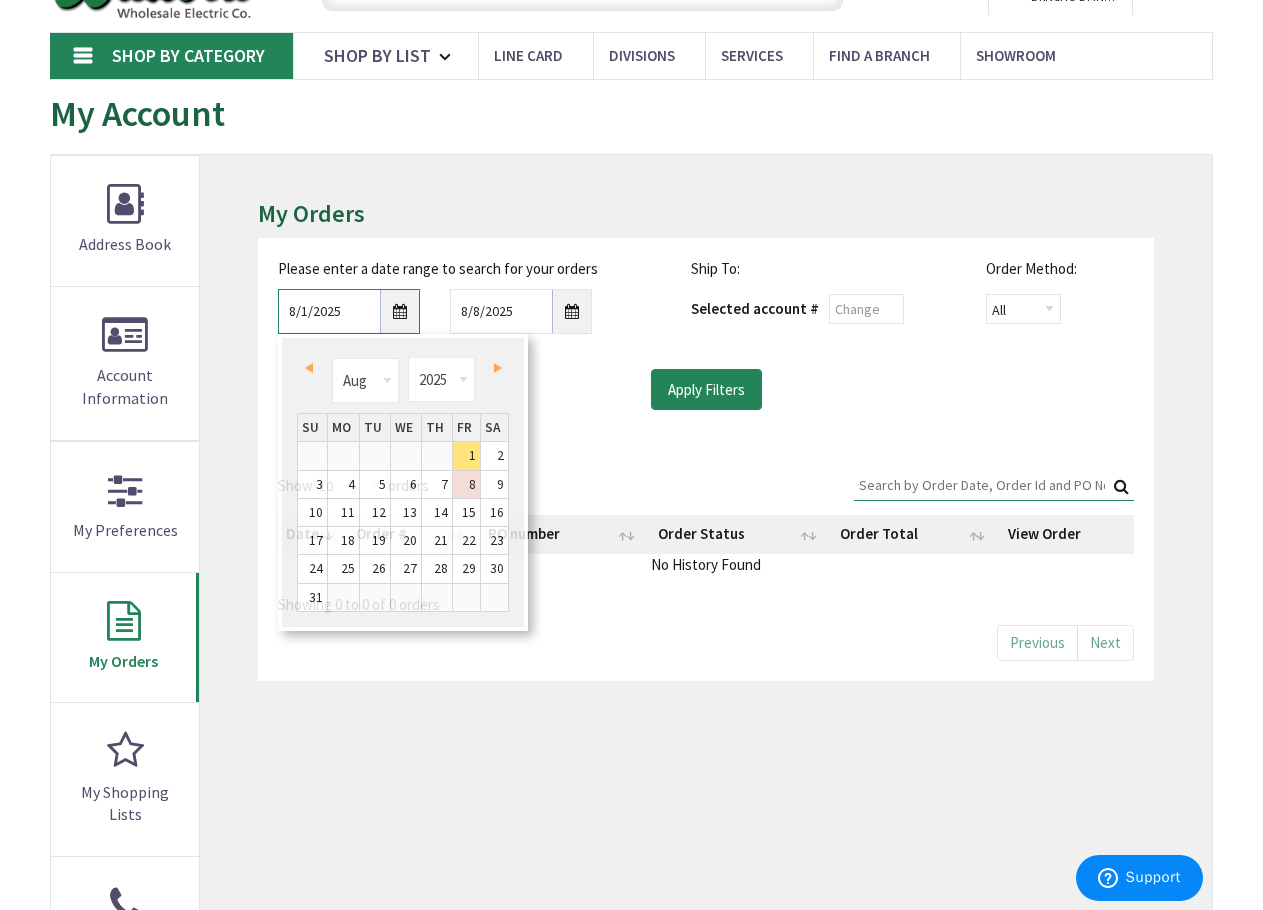 click on "8/1/2025" at bounding box center (349, 311) 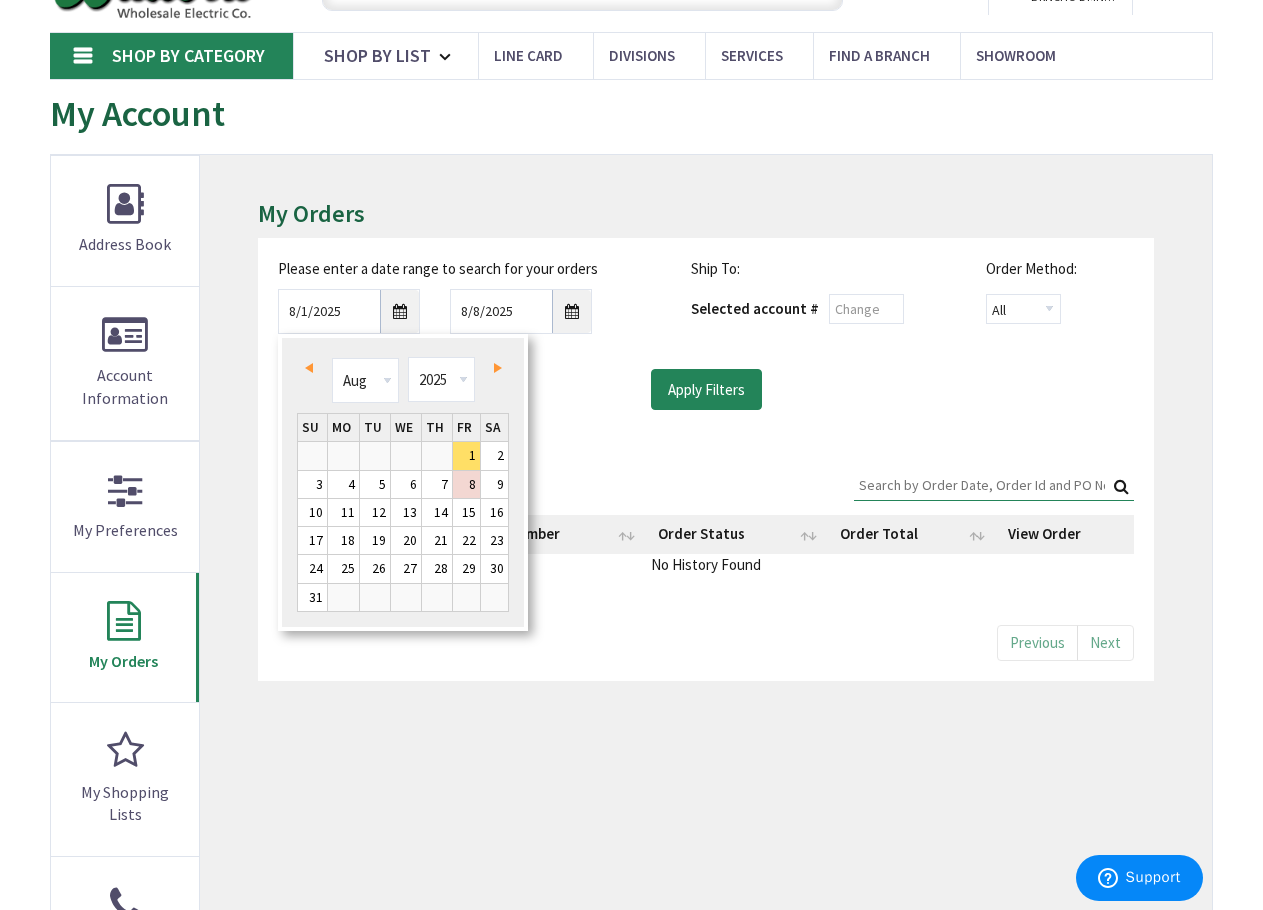 click on "Prev" at bounding box center [312, 368] 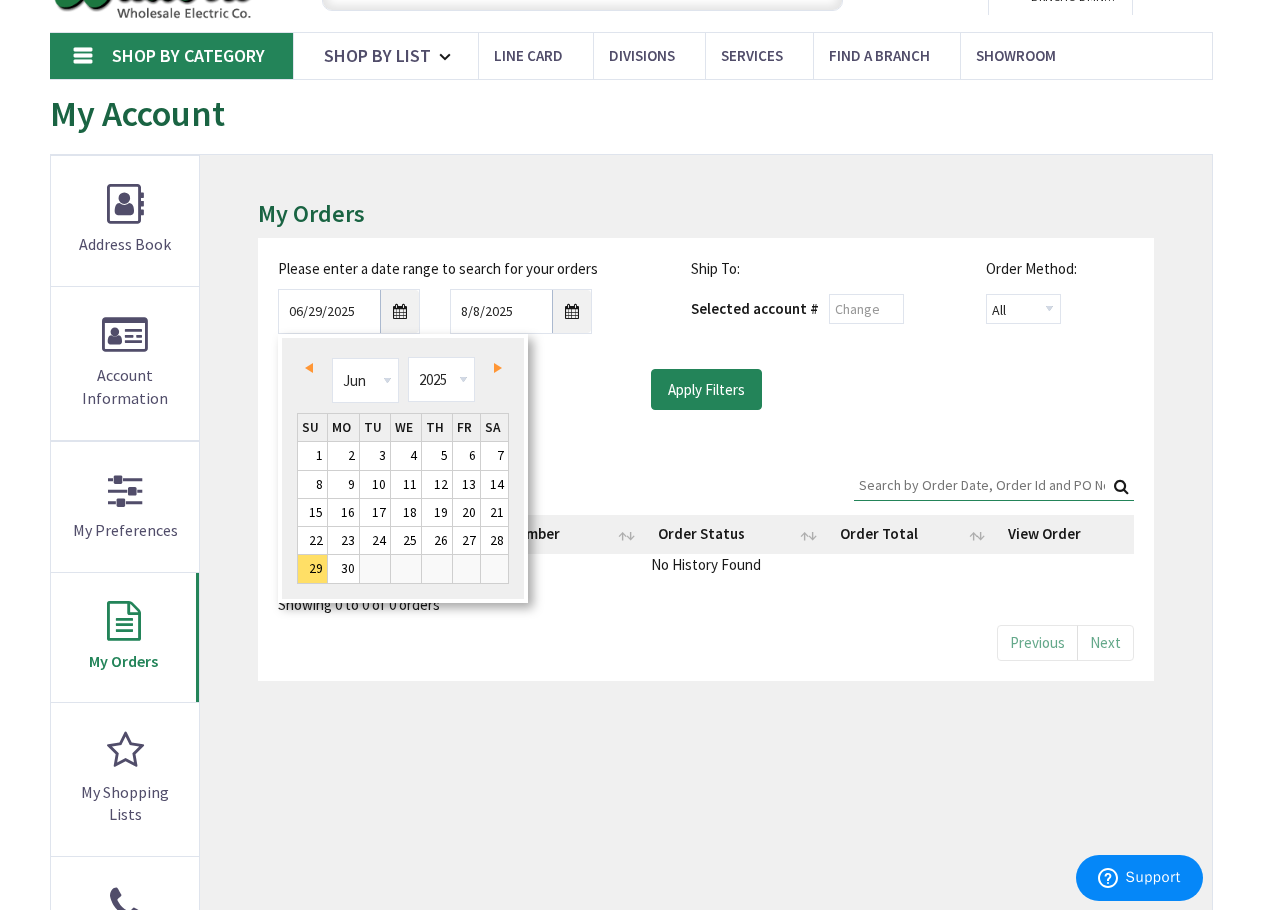 click on "Prev" at bounding box center [312, 368] 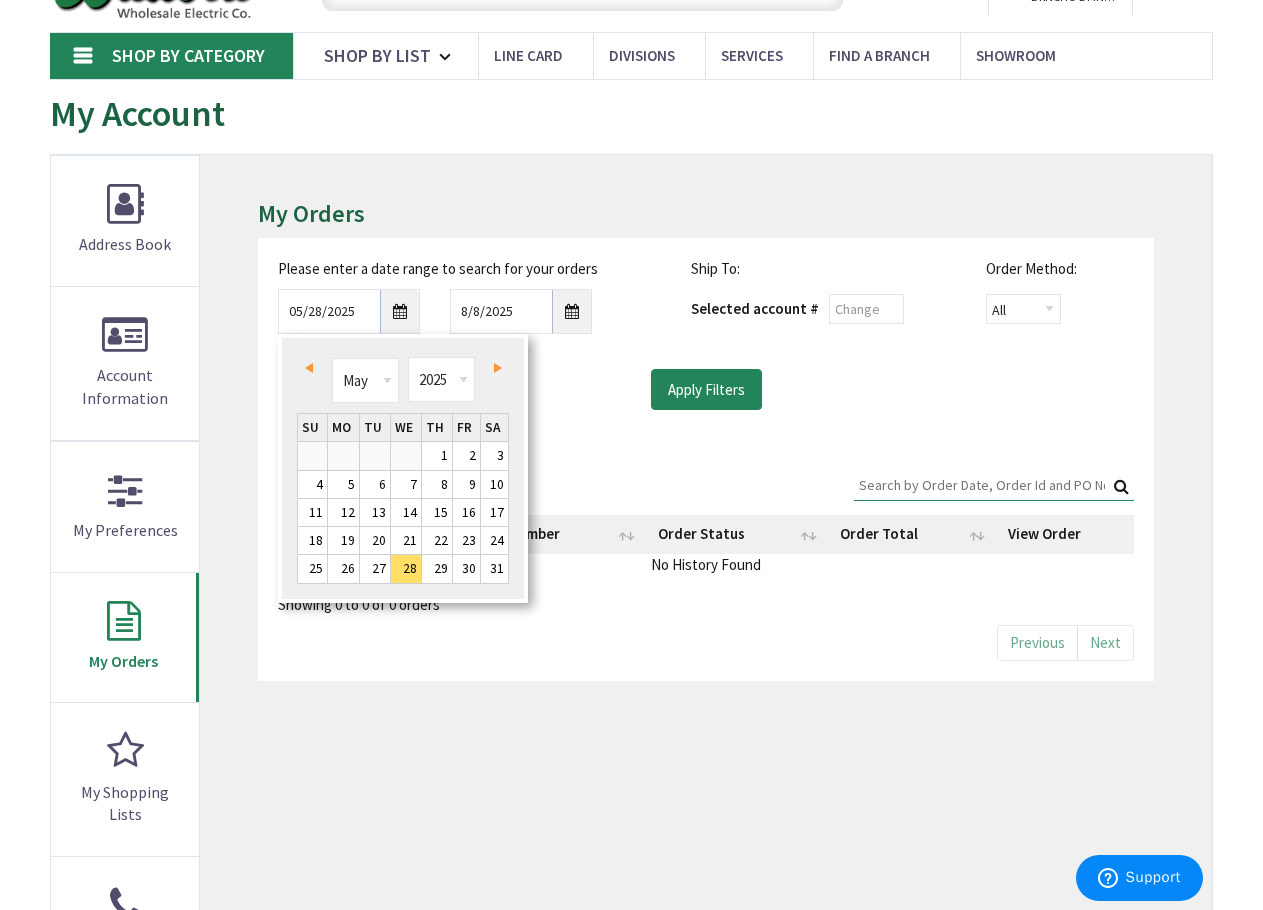 click on "Prev" at bounding box center [312, 368] 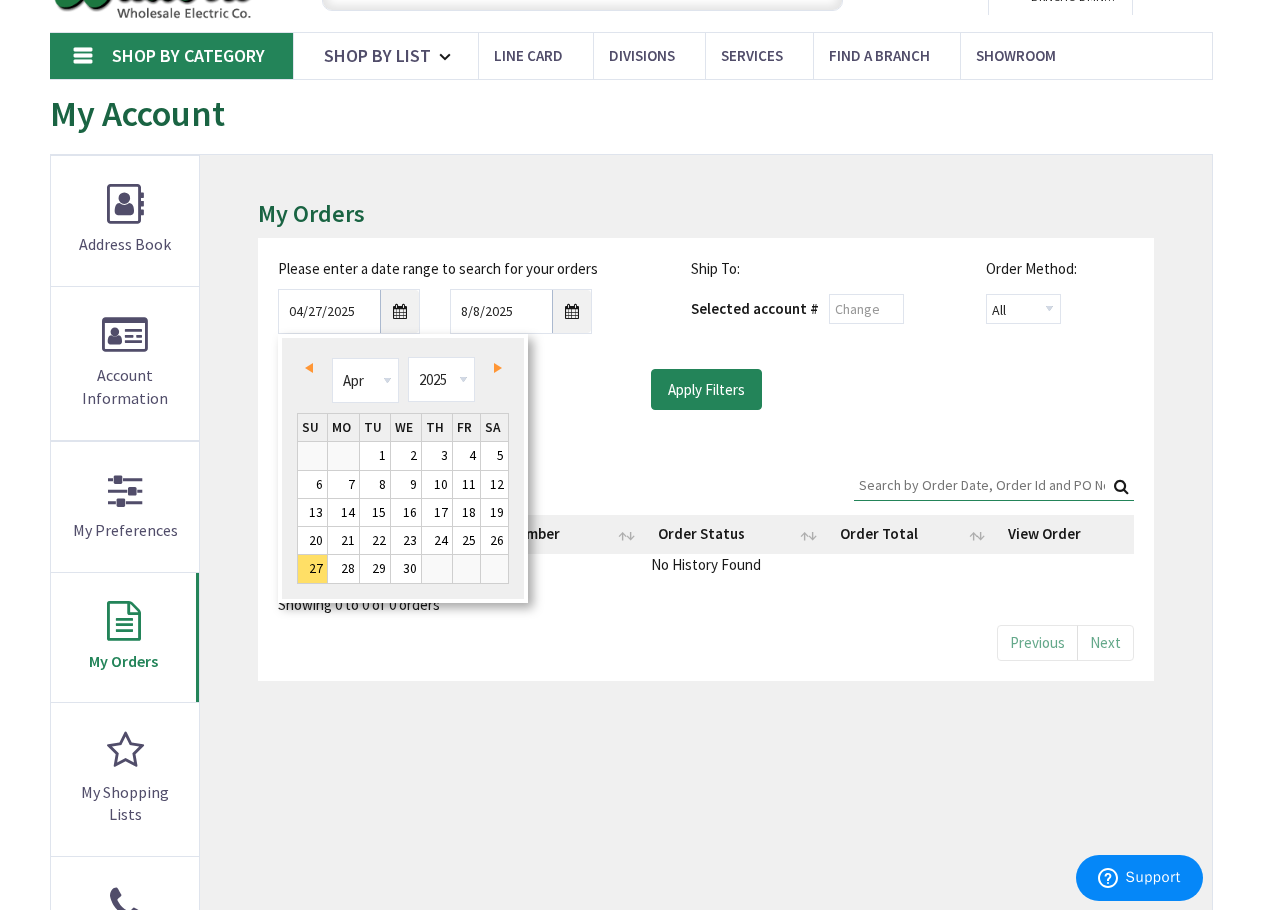 click on "Next" at bounding box center (493, 368) 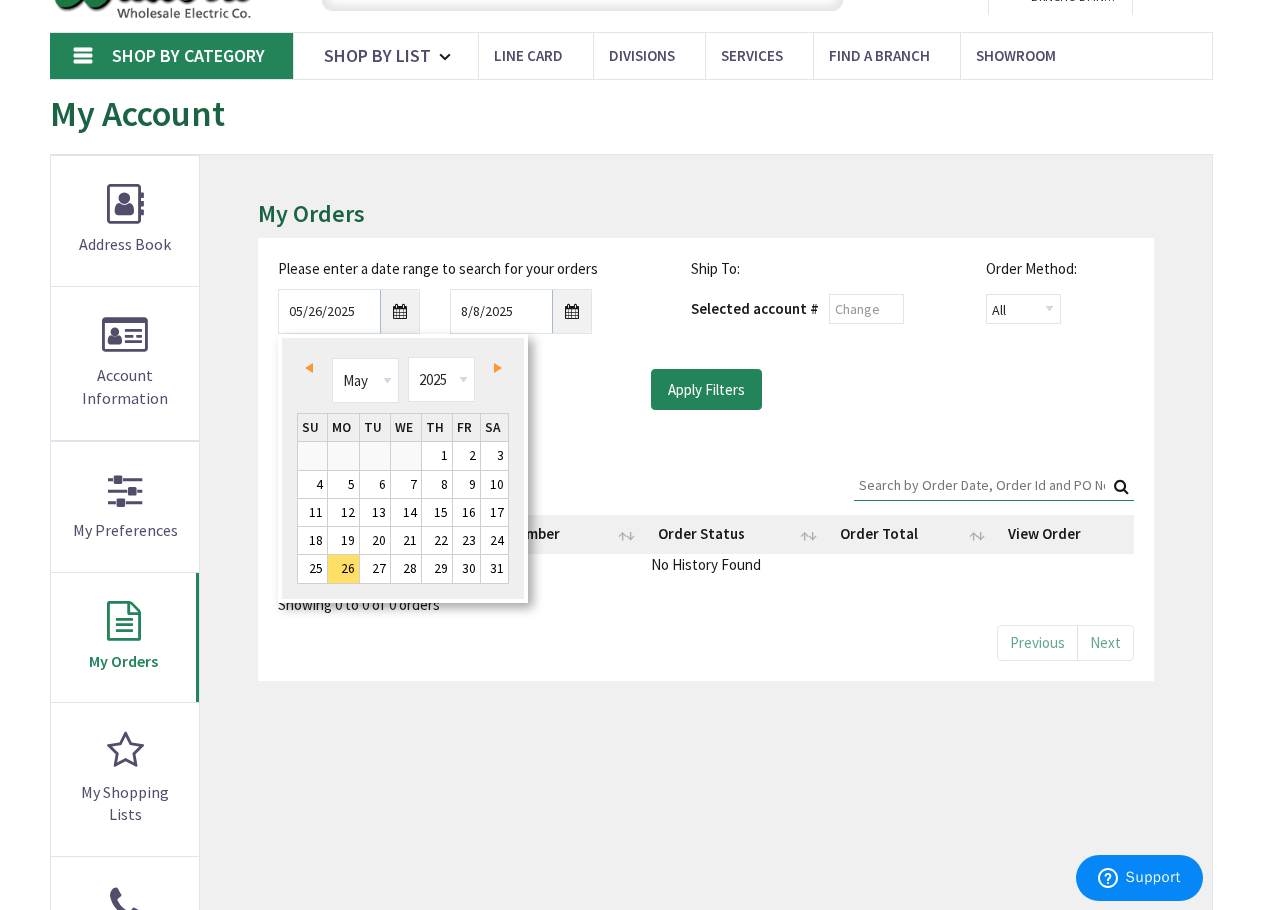 click on "Next" at bounding box center [493, 368] 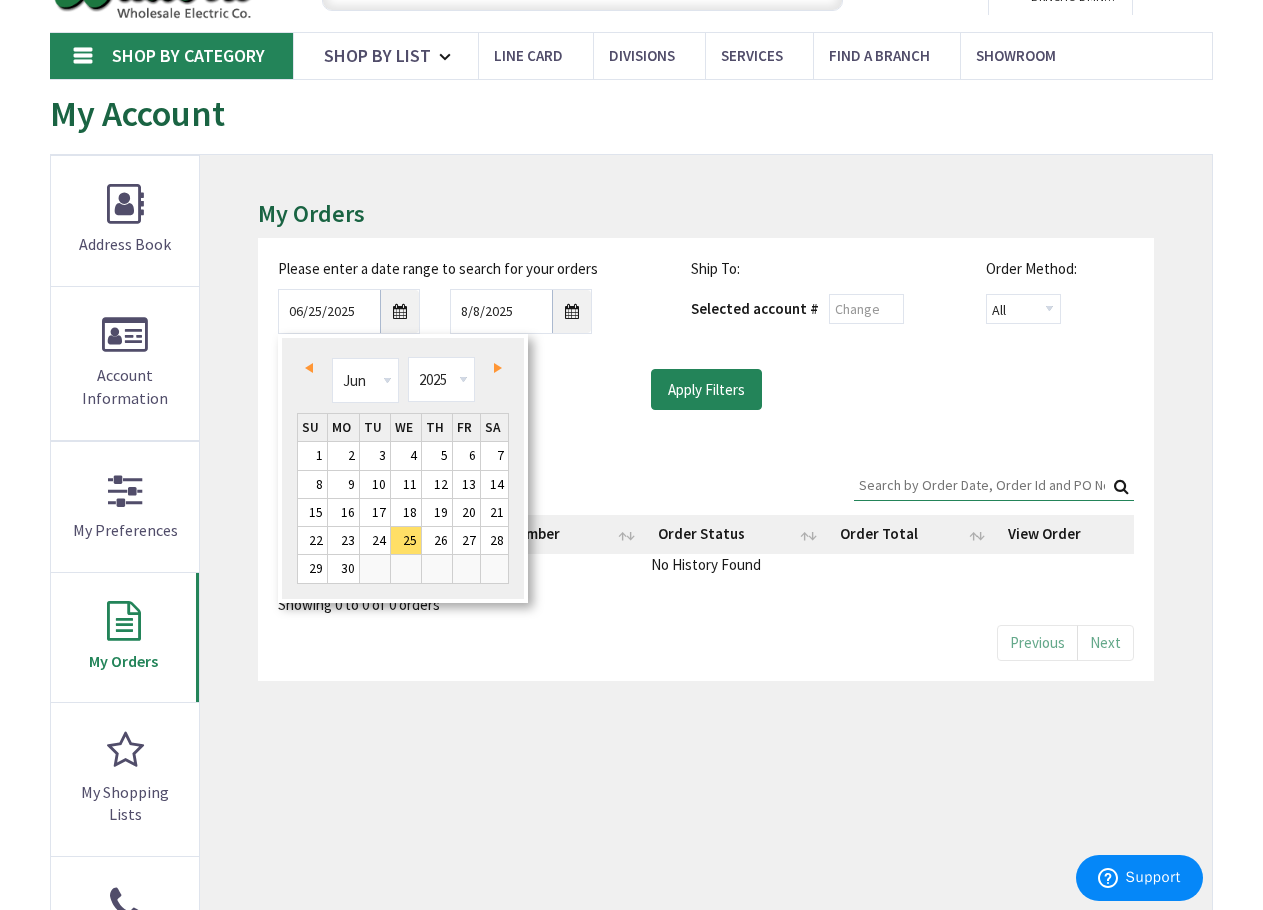 click on "Next" at bounding box center (493, 368) 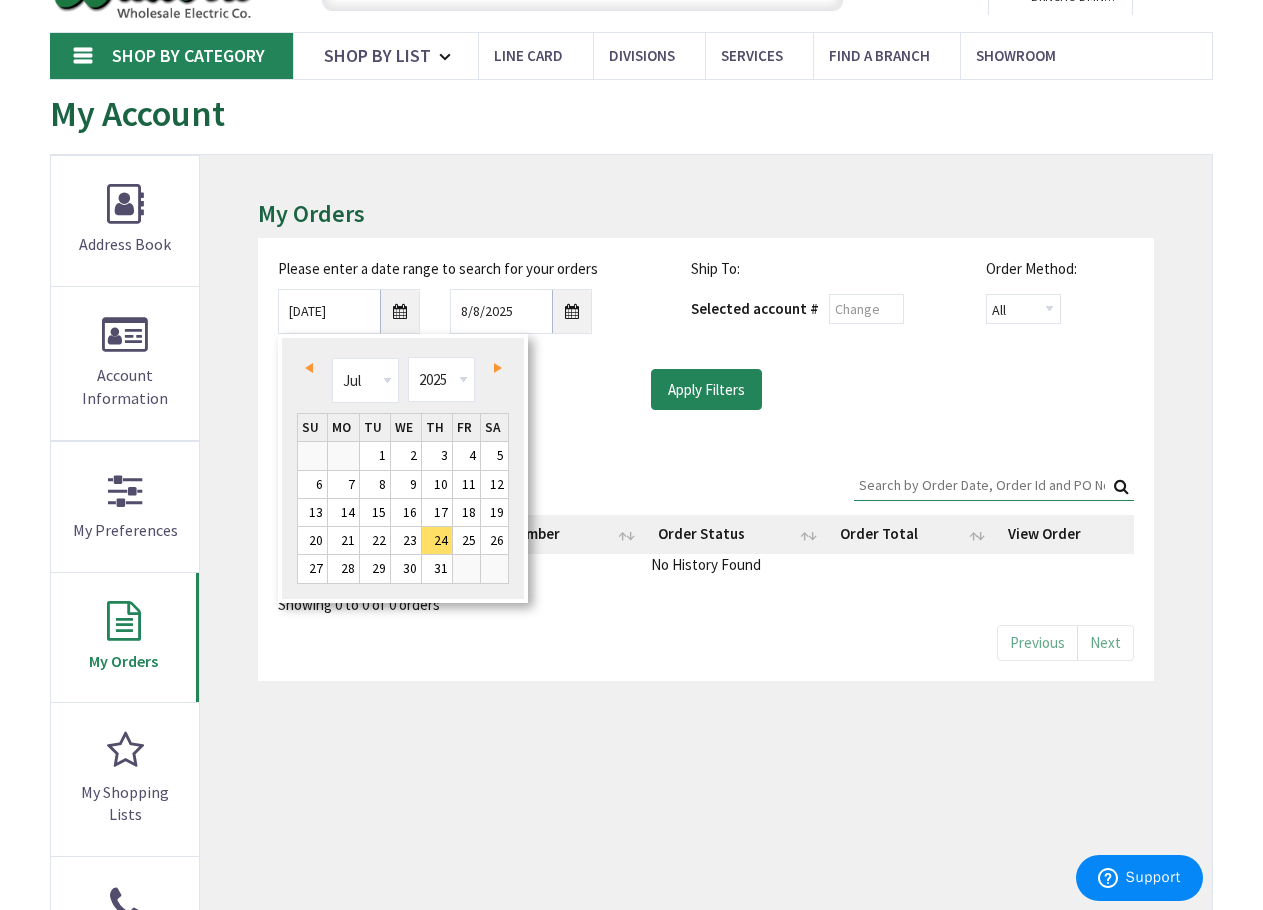 click on "Prev" at bounding box center [312, 368] 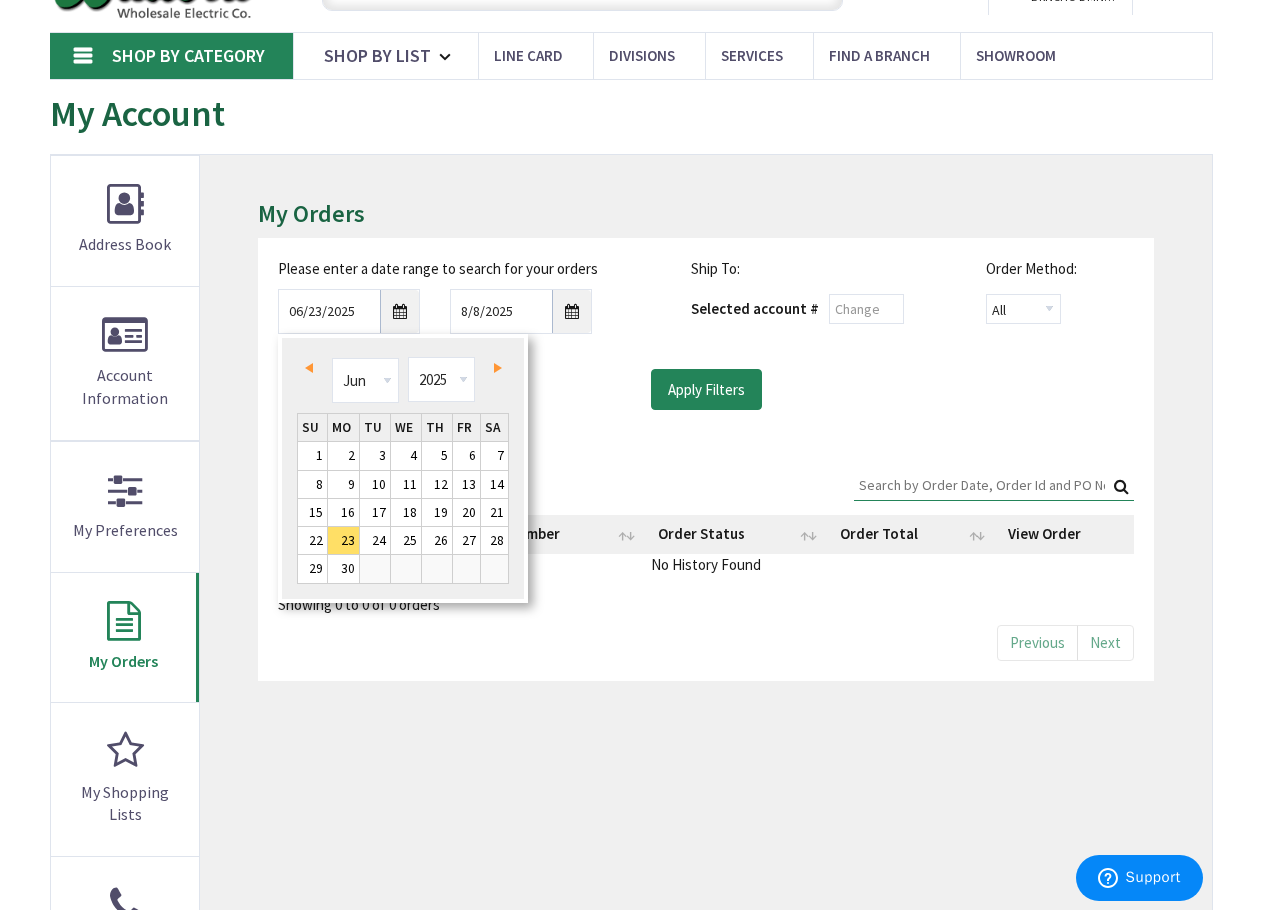 click on "Prev" at bounding box center (312, 368) 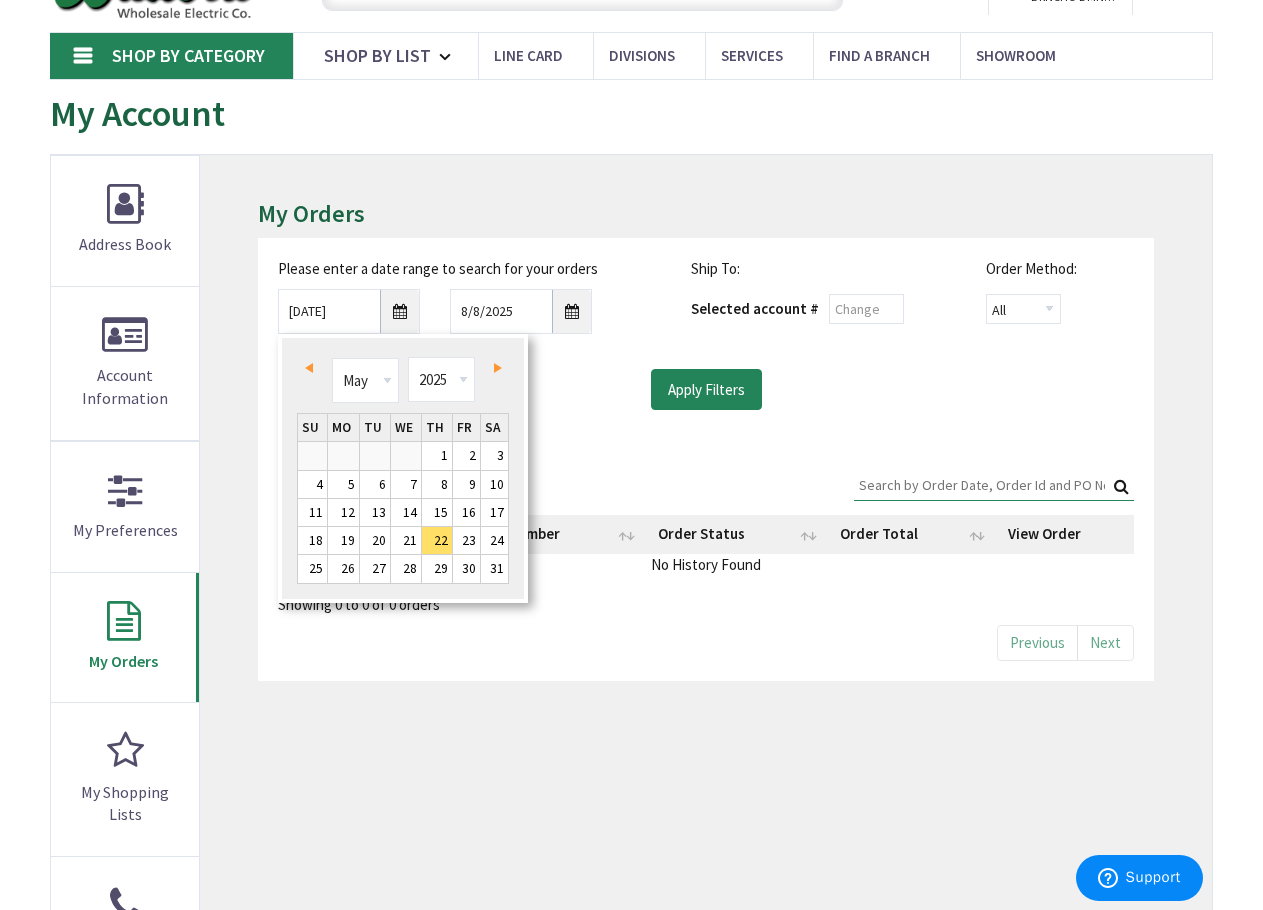 click on "Prev" at bounding box center [312, 368] 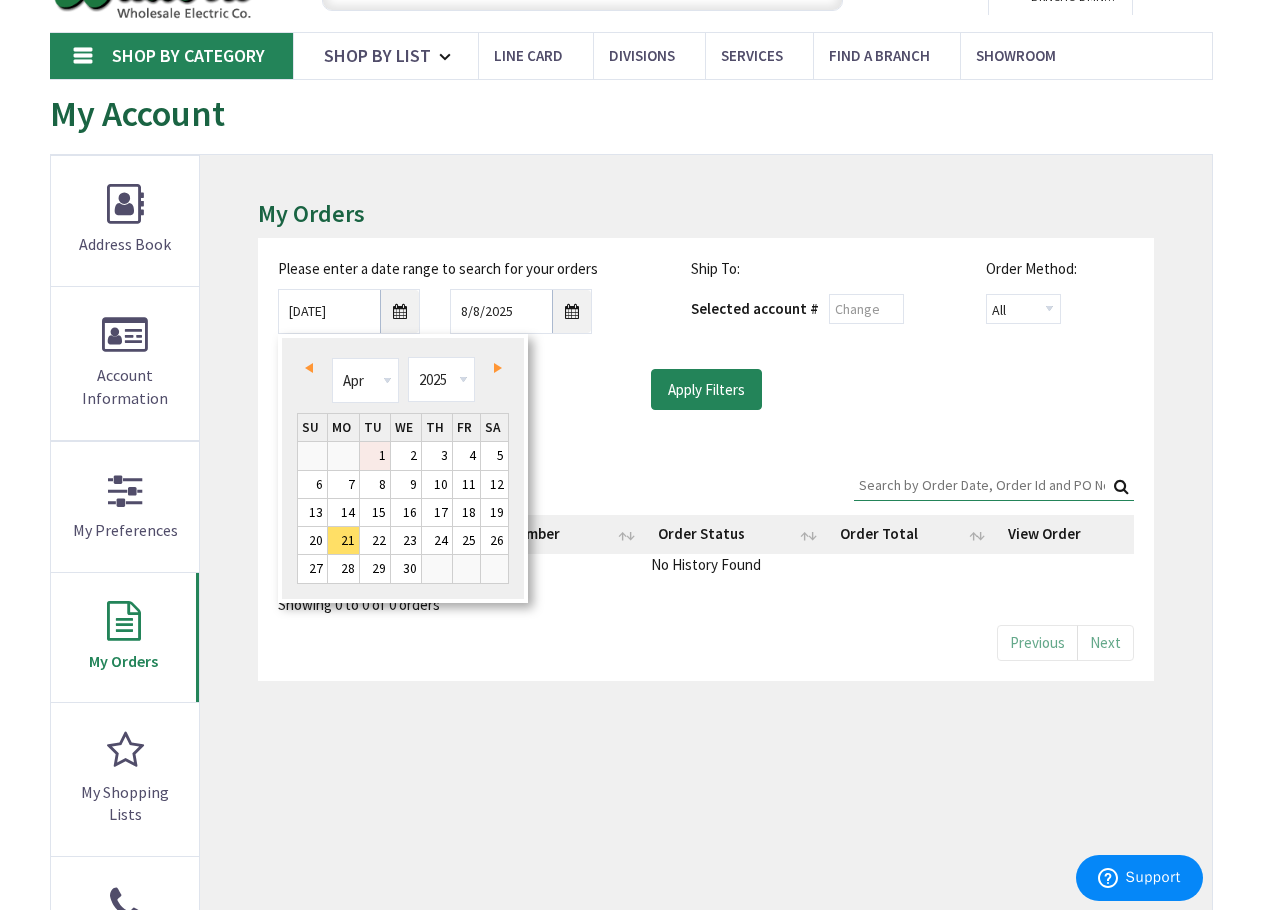 click on "1" at bounding box center (375, 455) 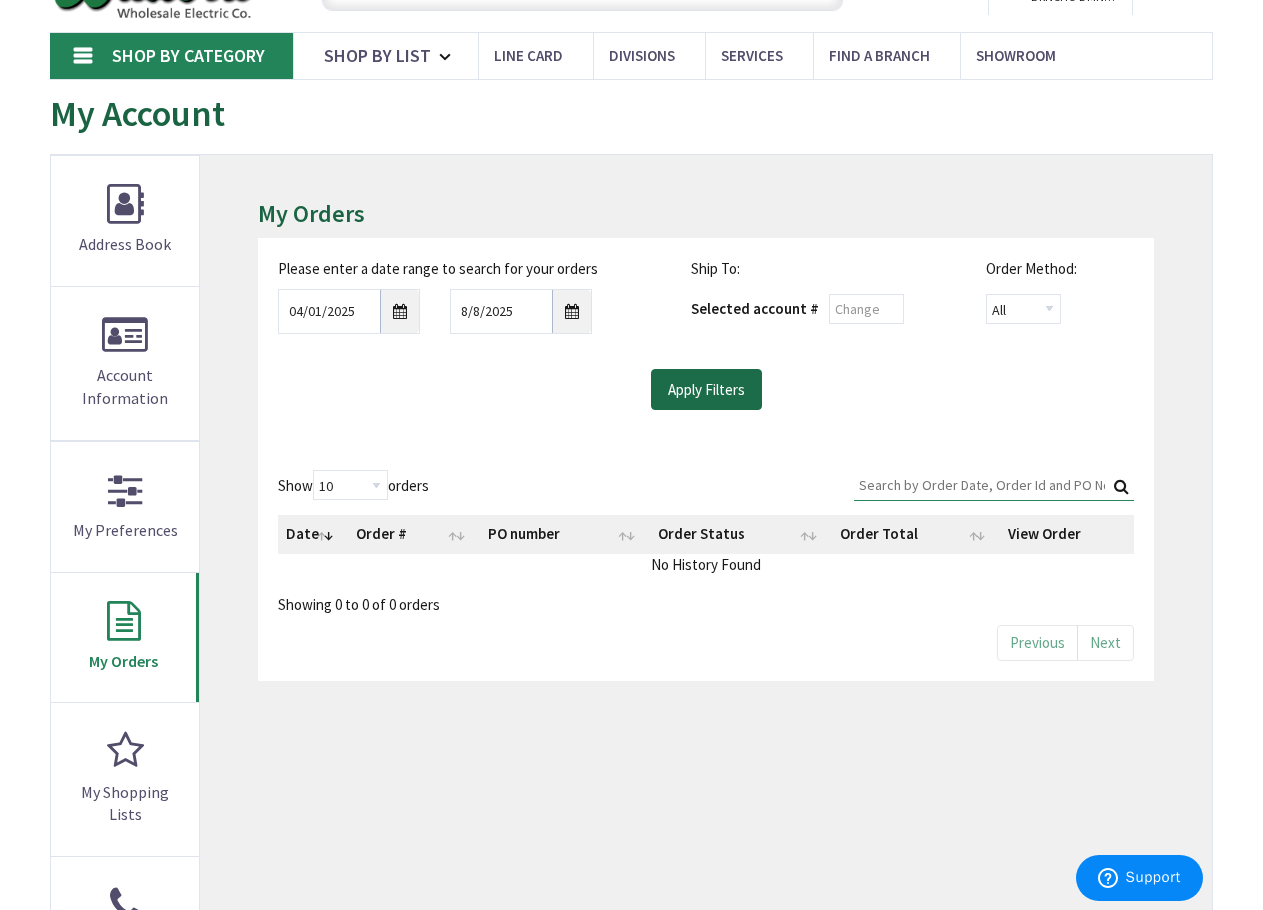 click on "Apply Filters" at bounding box center (706, 390) 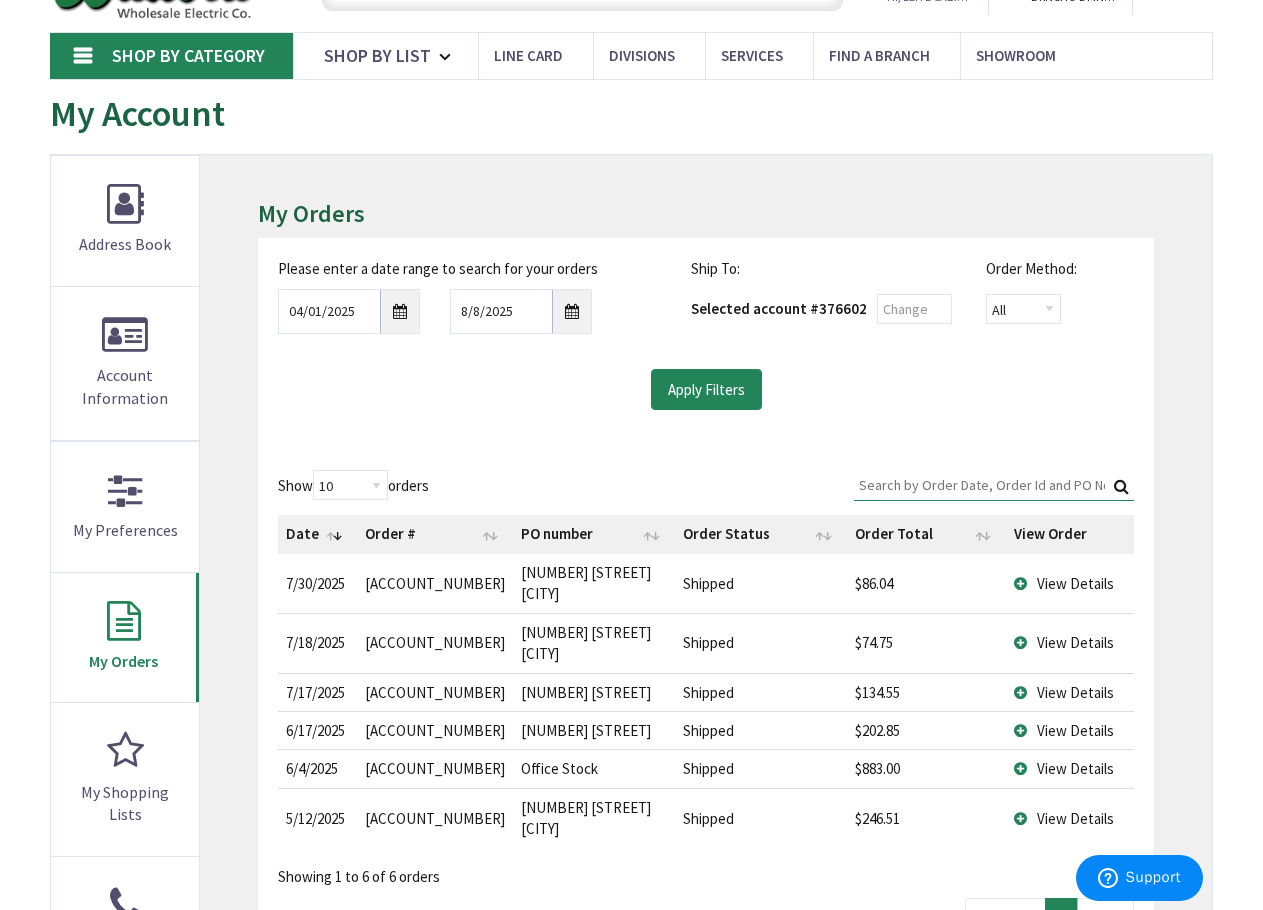 click on "View Details" at bounding box center (1070, 768) 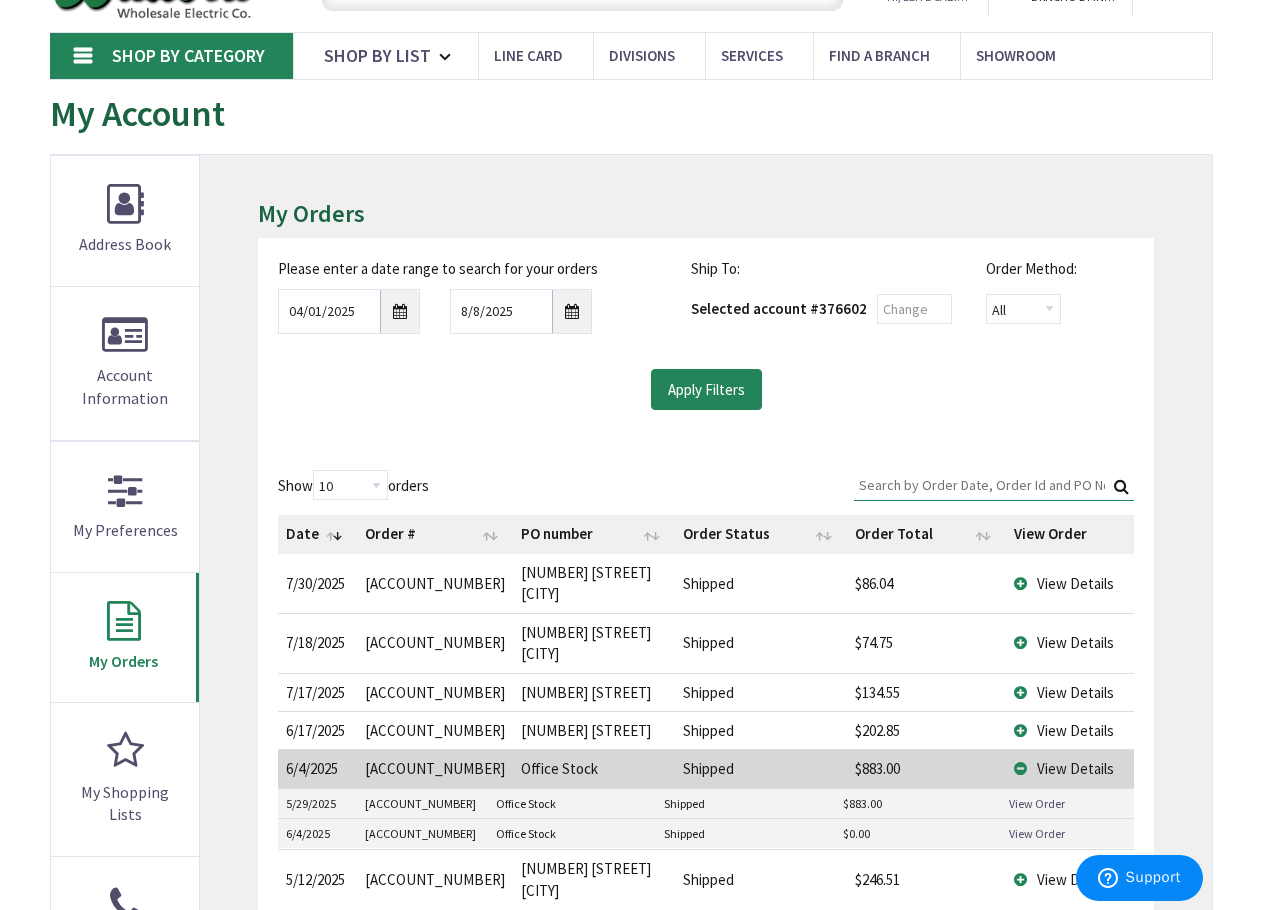 click on "View Order" at bounding box center (1037, 803) 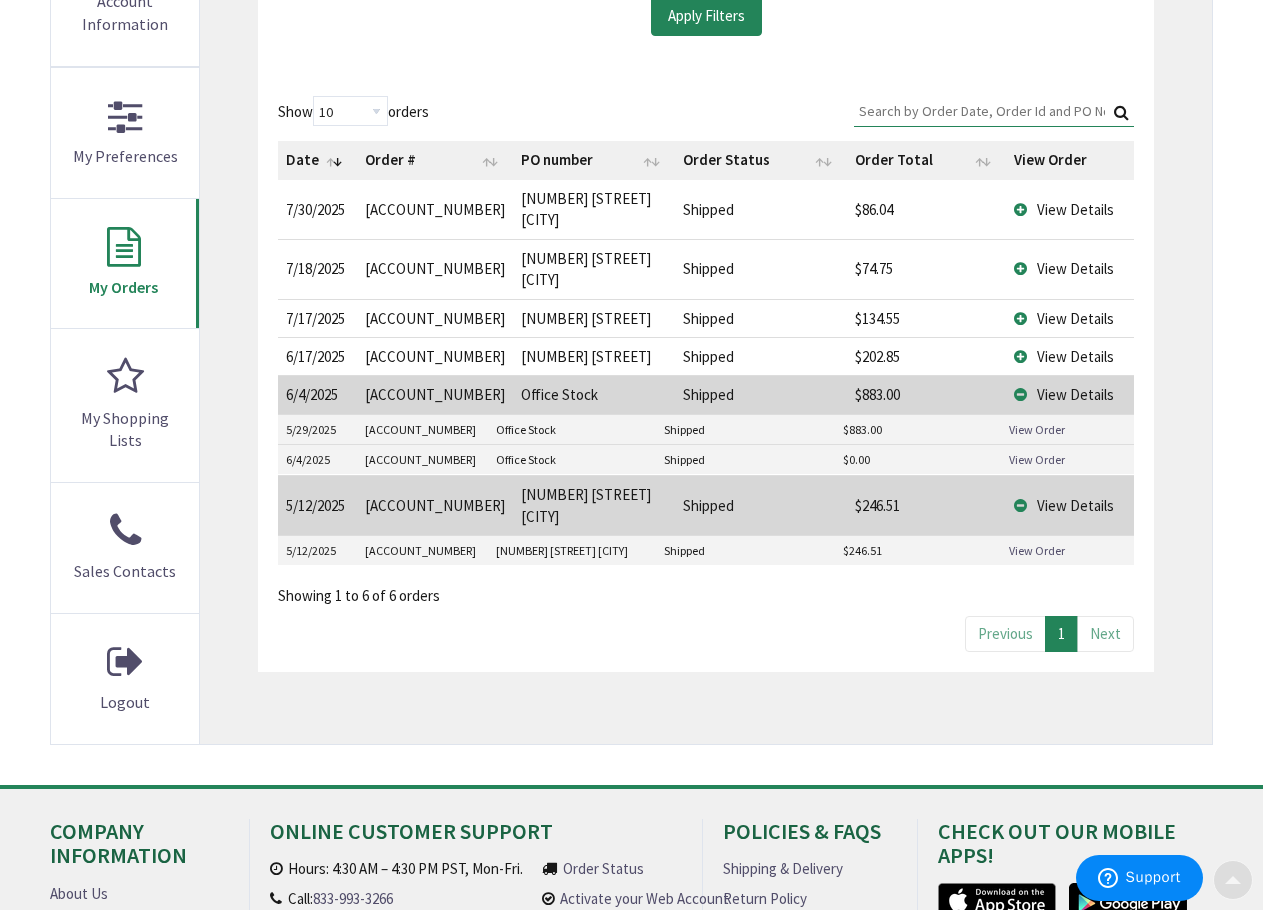 scroll, scrollTop: 500, scrollLeft: 0, axis: vertical 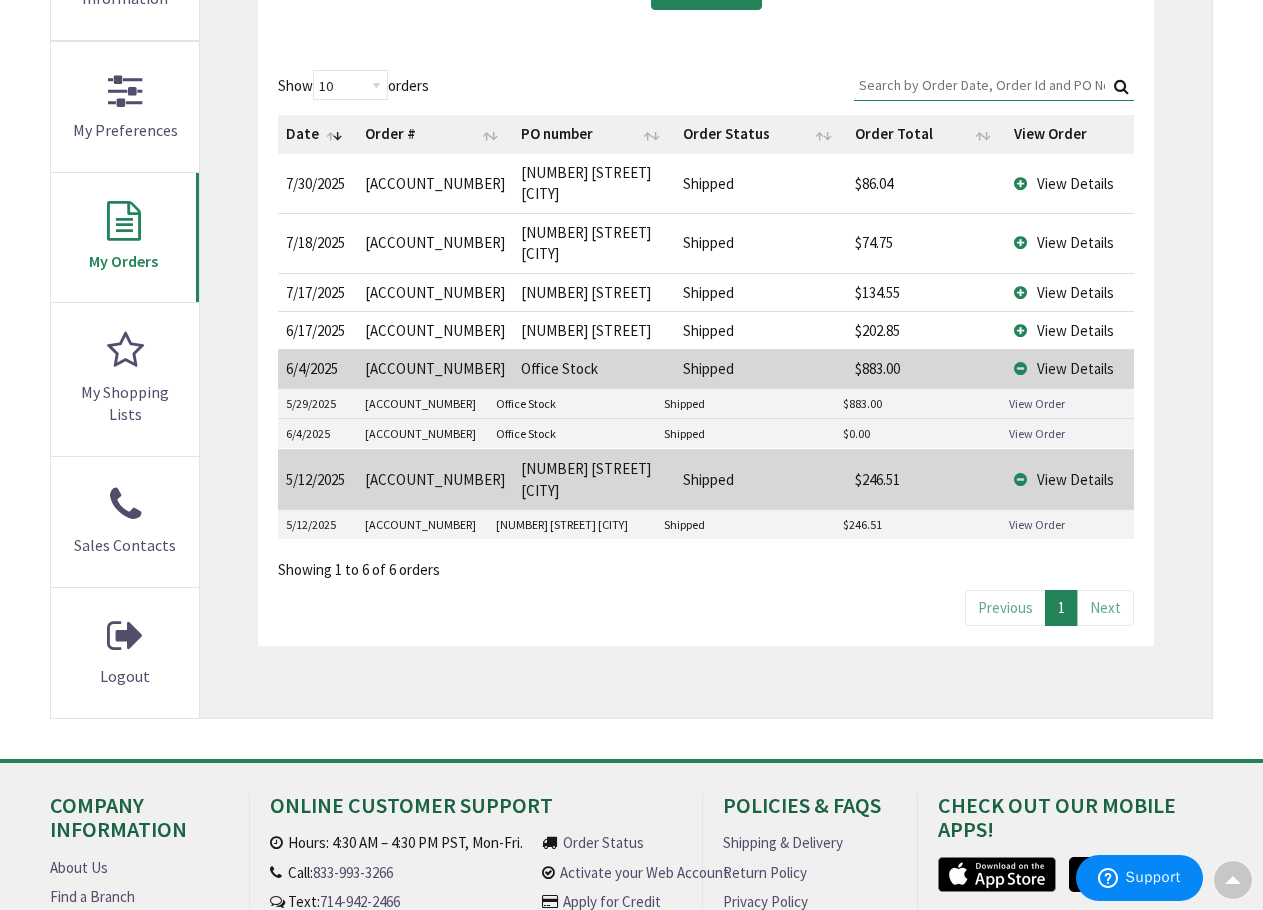 click on "View Order" at bounding box center (1037, 524) 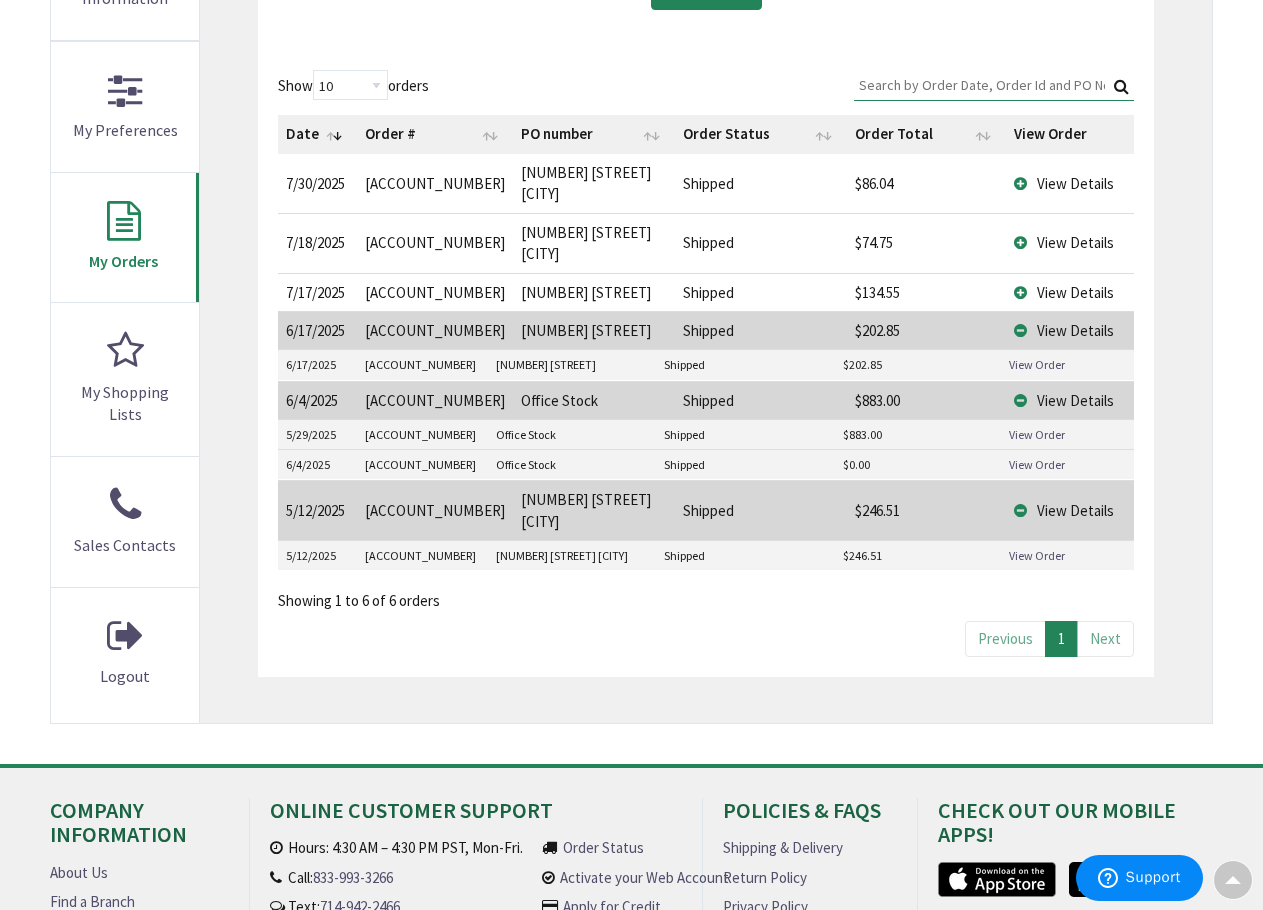 click on "View Order" at bounding box center (1037, 364) 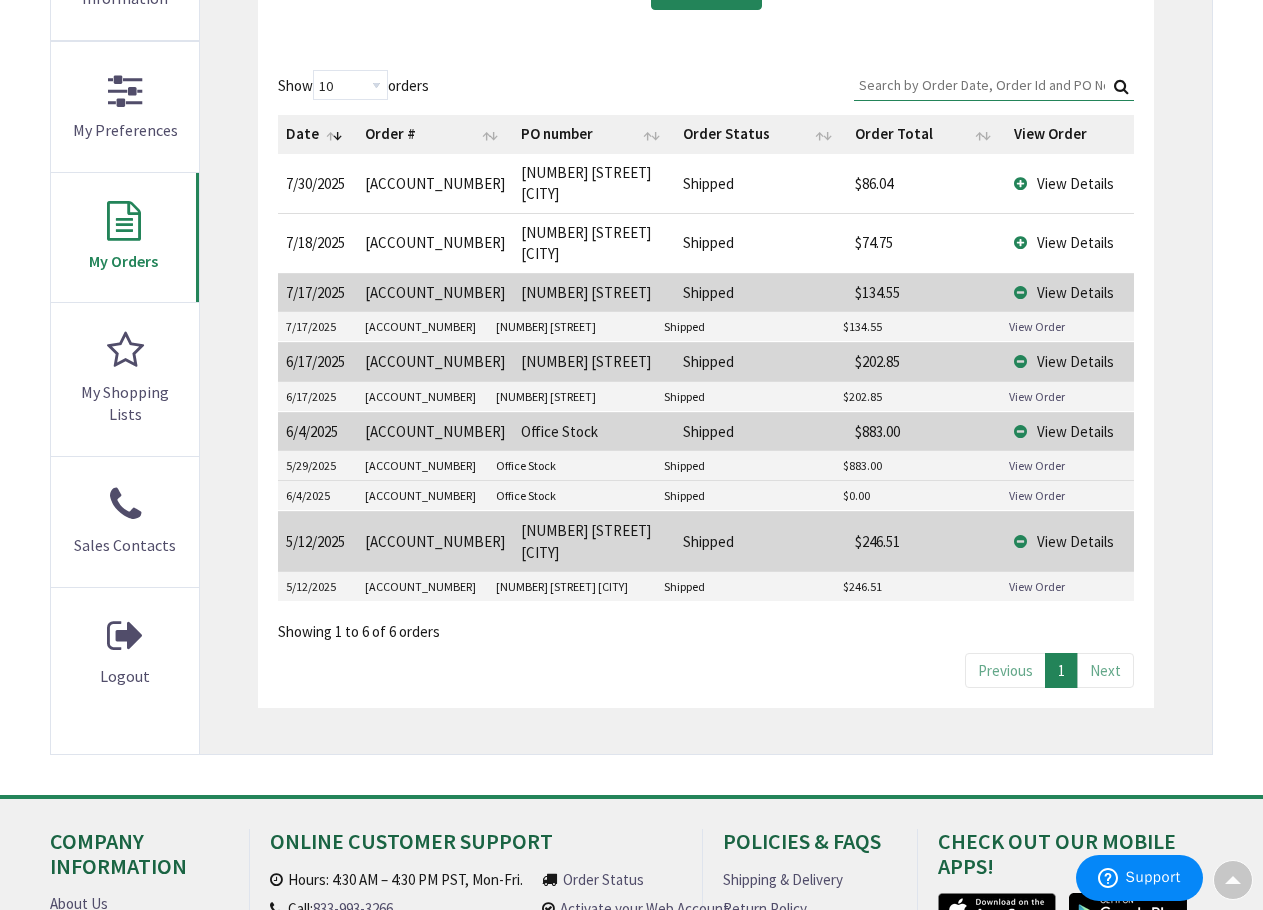 click on "View Order" at bounding box center [1037, 326] 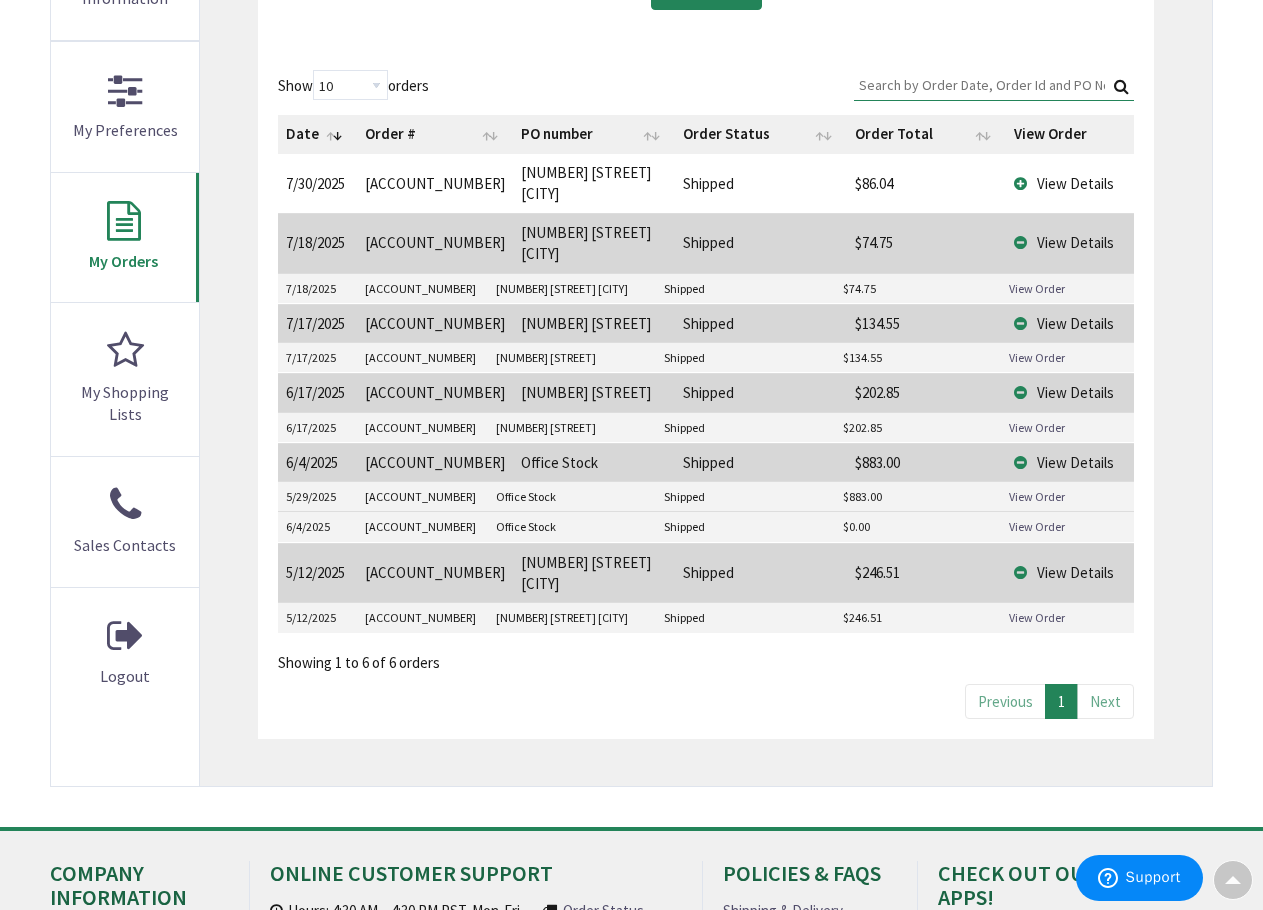 click on "View Order" at bounding box center (1037, 288) 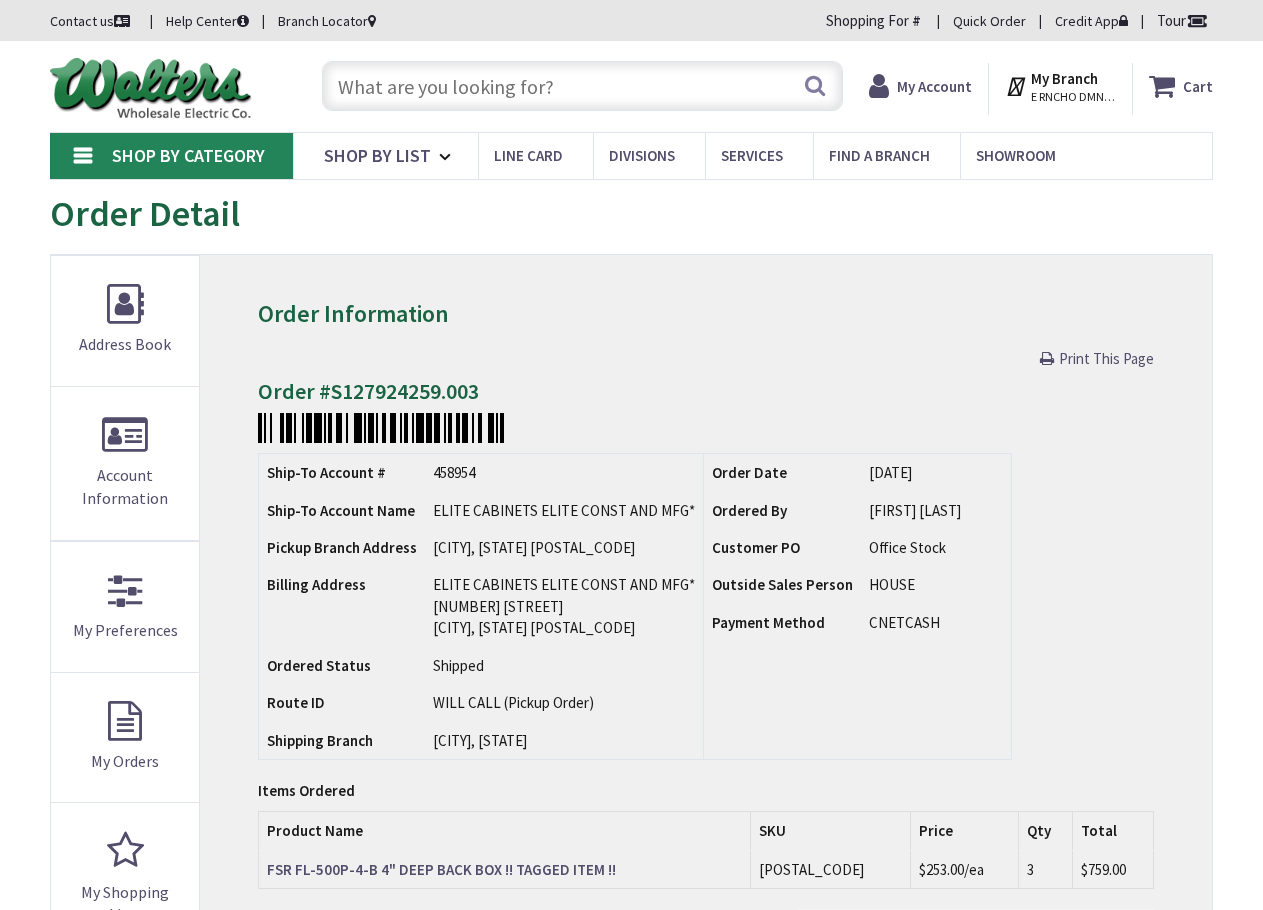 scroll, scrollTop: 0, scrollLeft: 0, axis: both 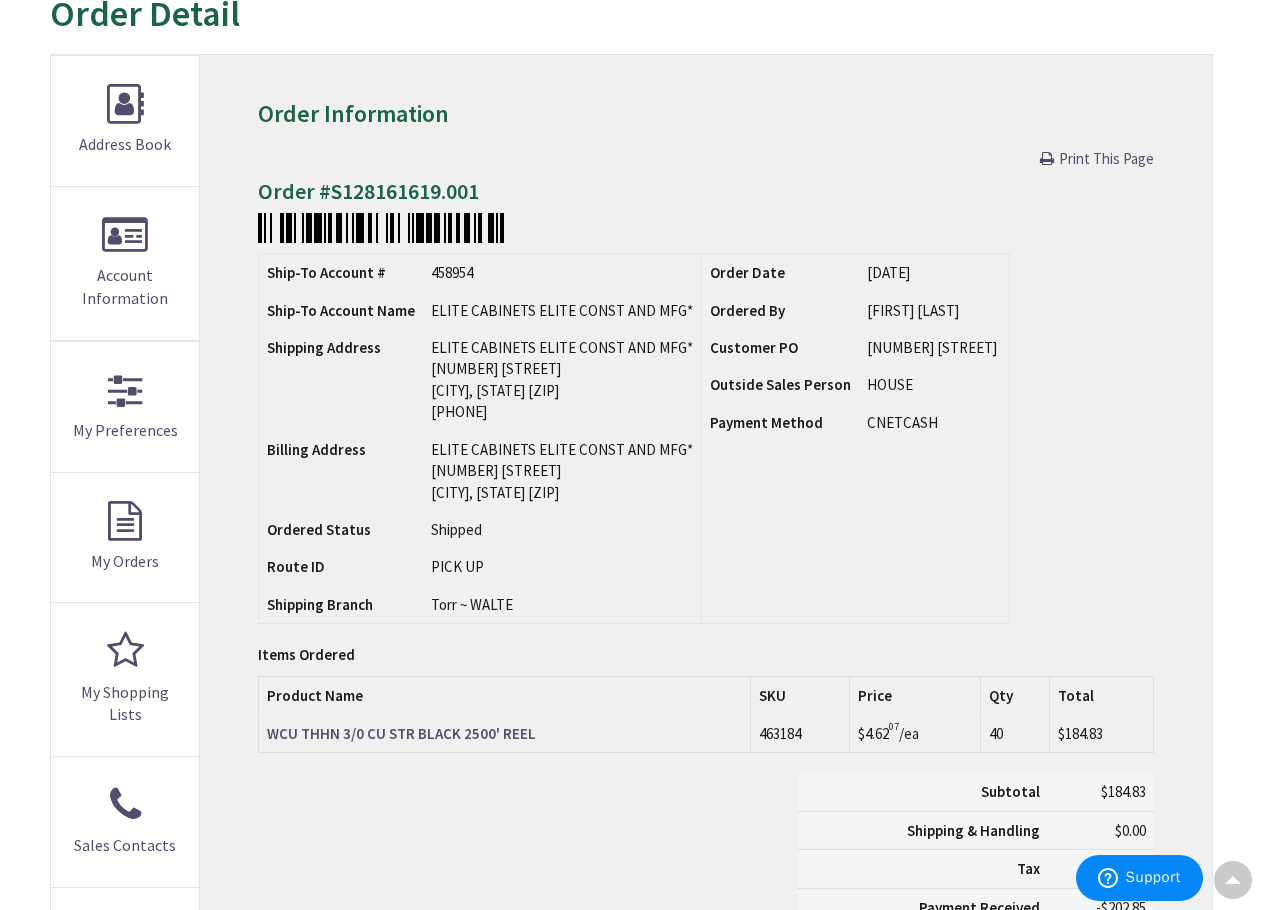 click on "WCU THHN 3/0 CU STR BLACK 2500'  REEL" at bounding box center [401, 733] 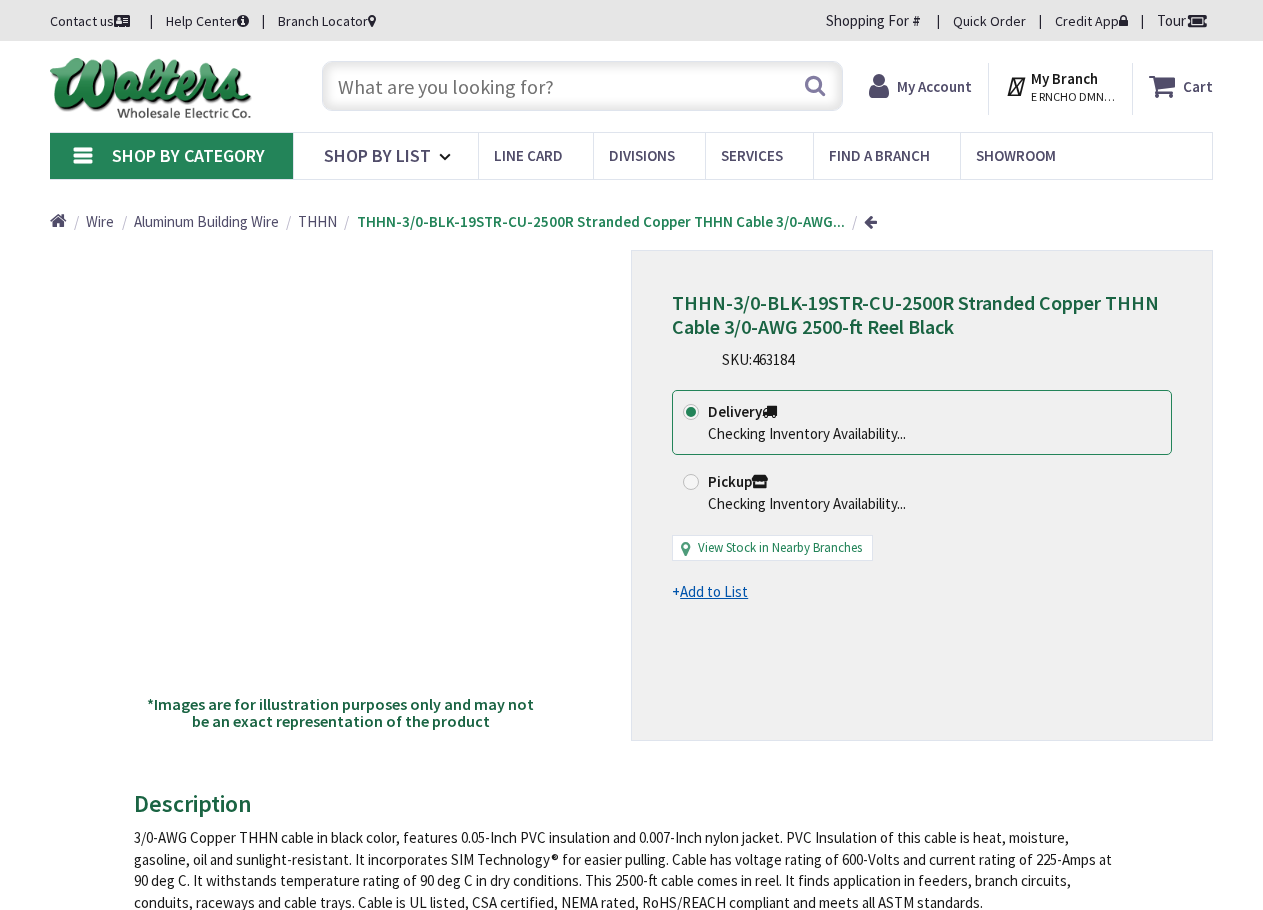 scroll, scrollTop: 0, scrollLeft: 0, axis: both 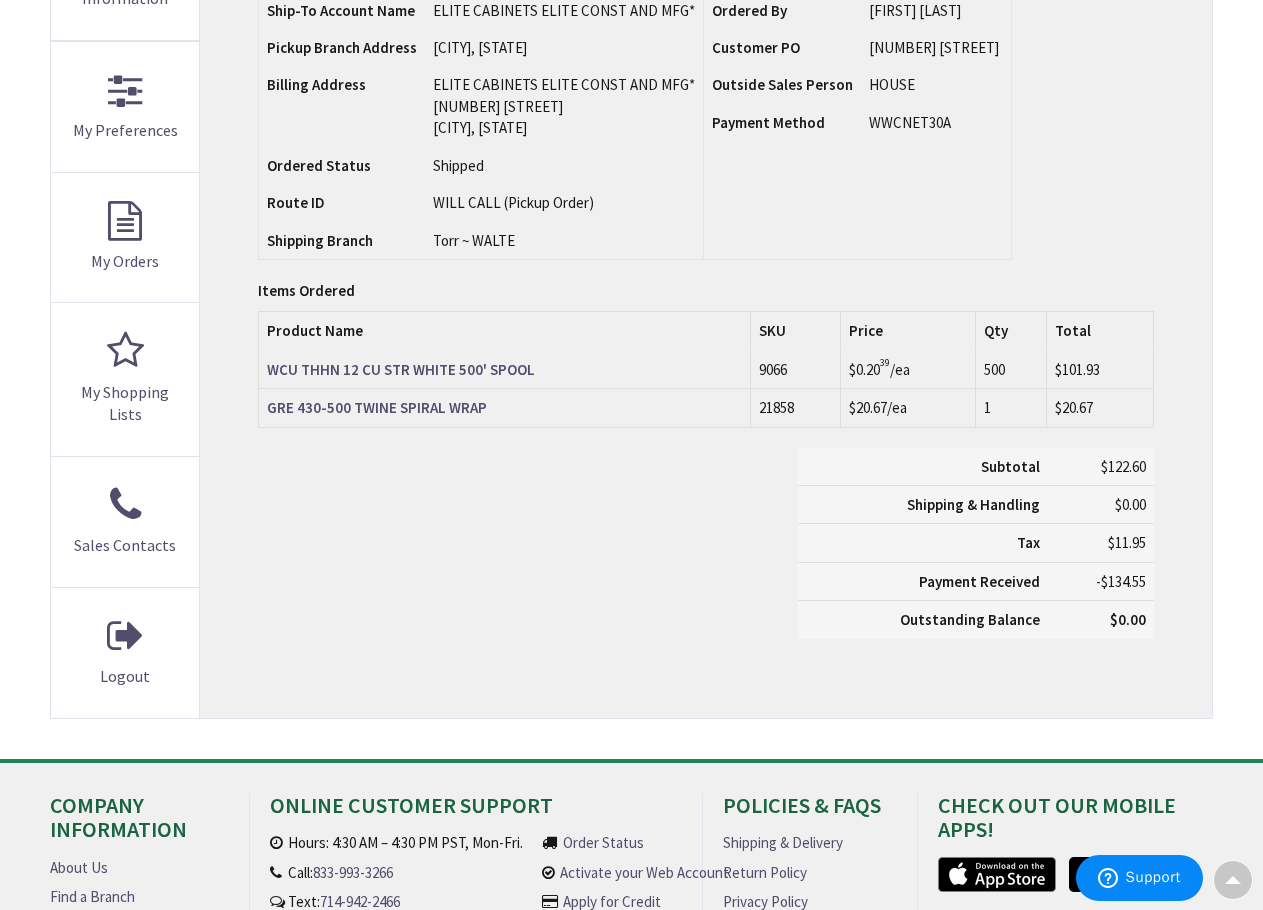 click on "WCU THHN 12 CU STR WHITE 500' SPOOL" at bounding box center [401, 369] 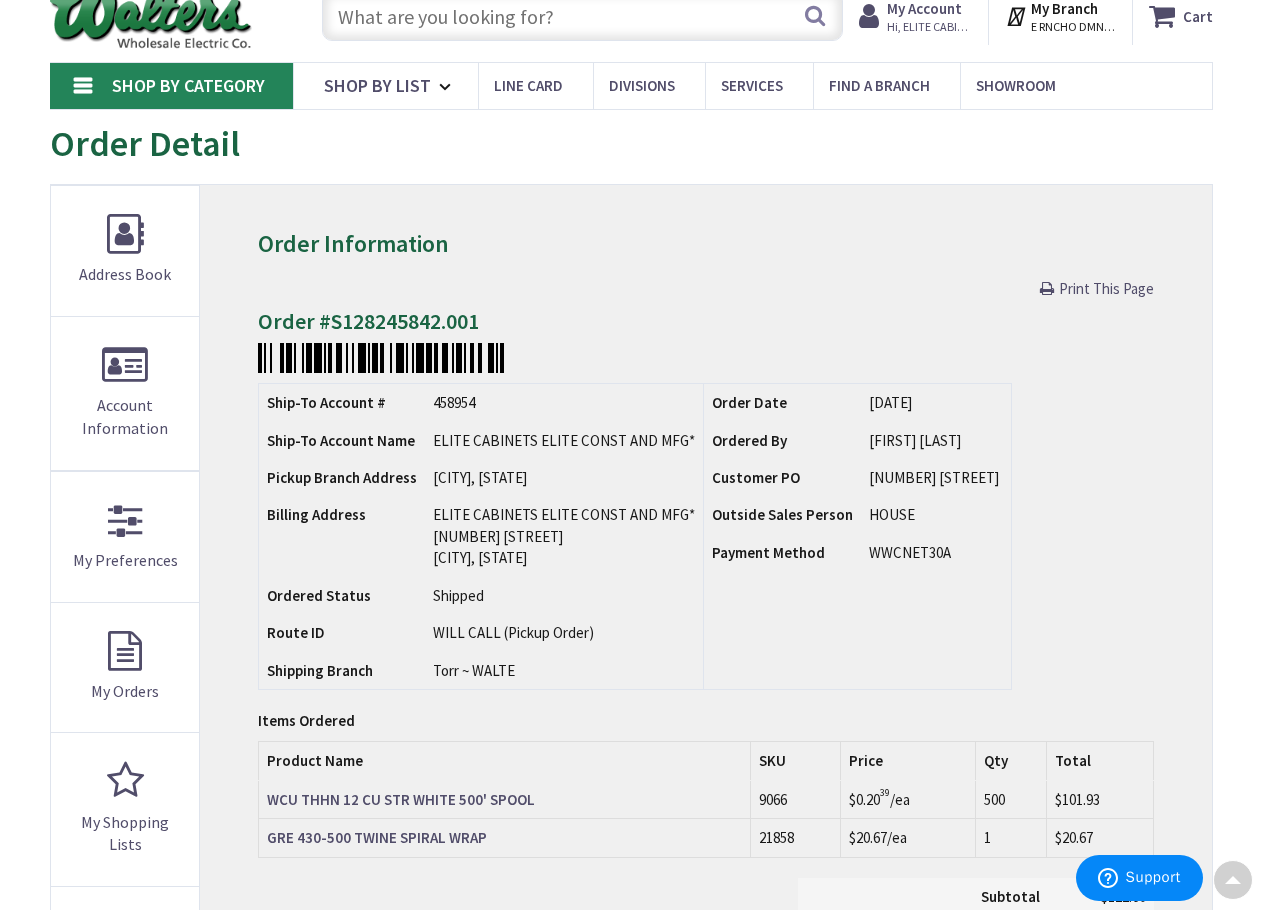 scroll, scrollTop: 0, scrollLeft: 0, axis: both 